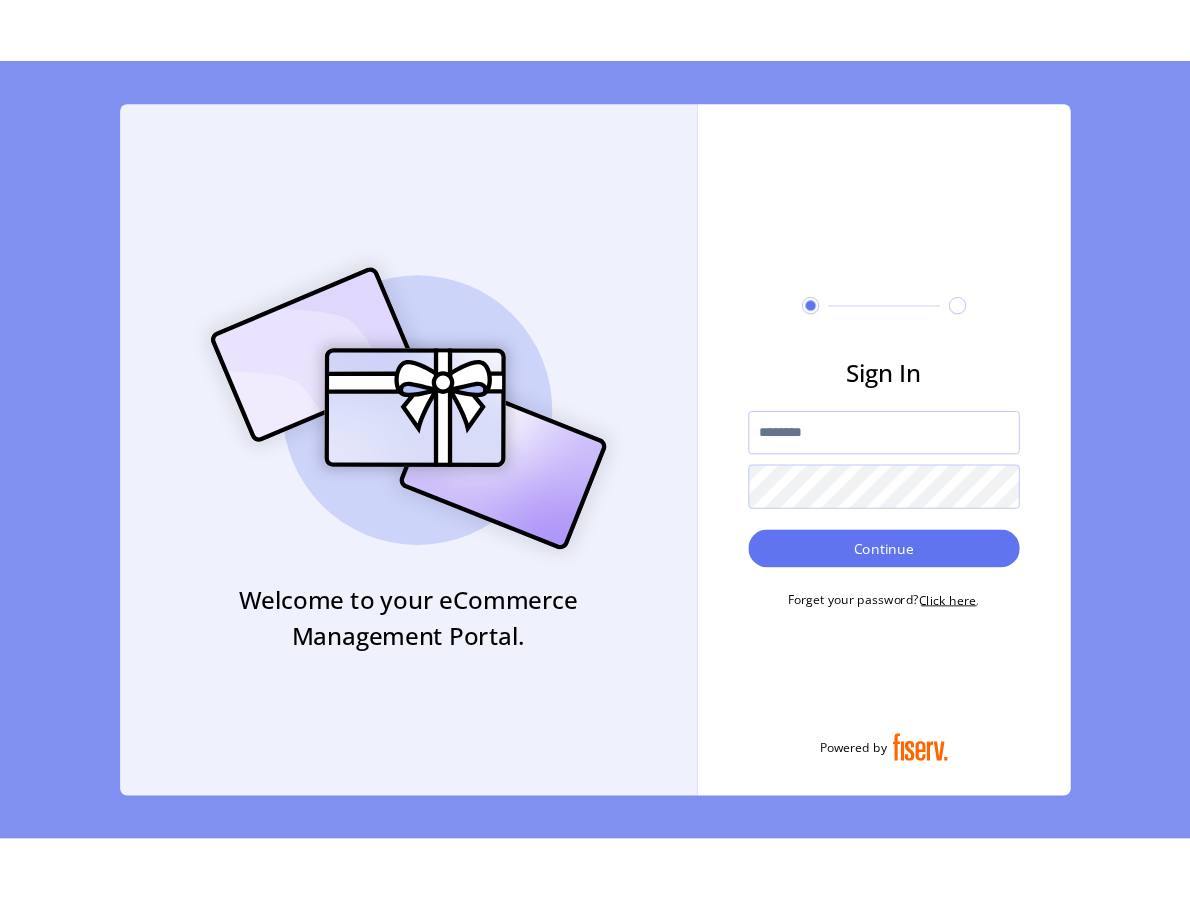 scroll, scrollTop: 0, scrollLeft: 0, axis: both 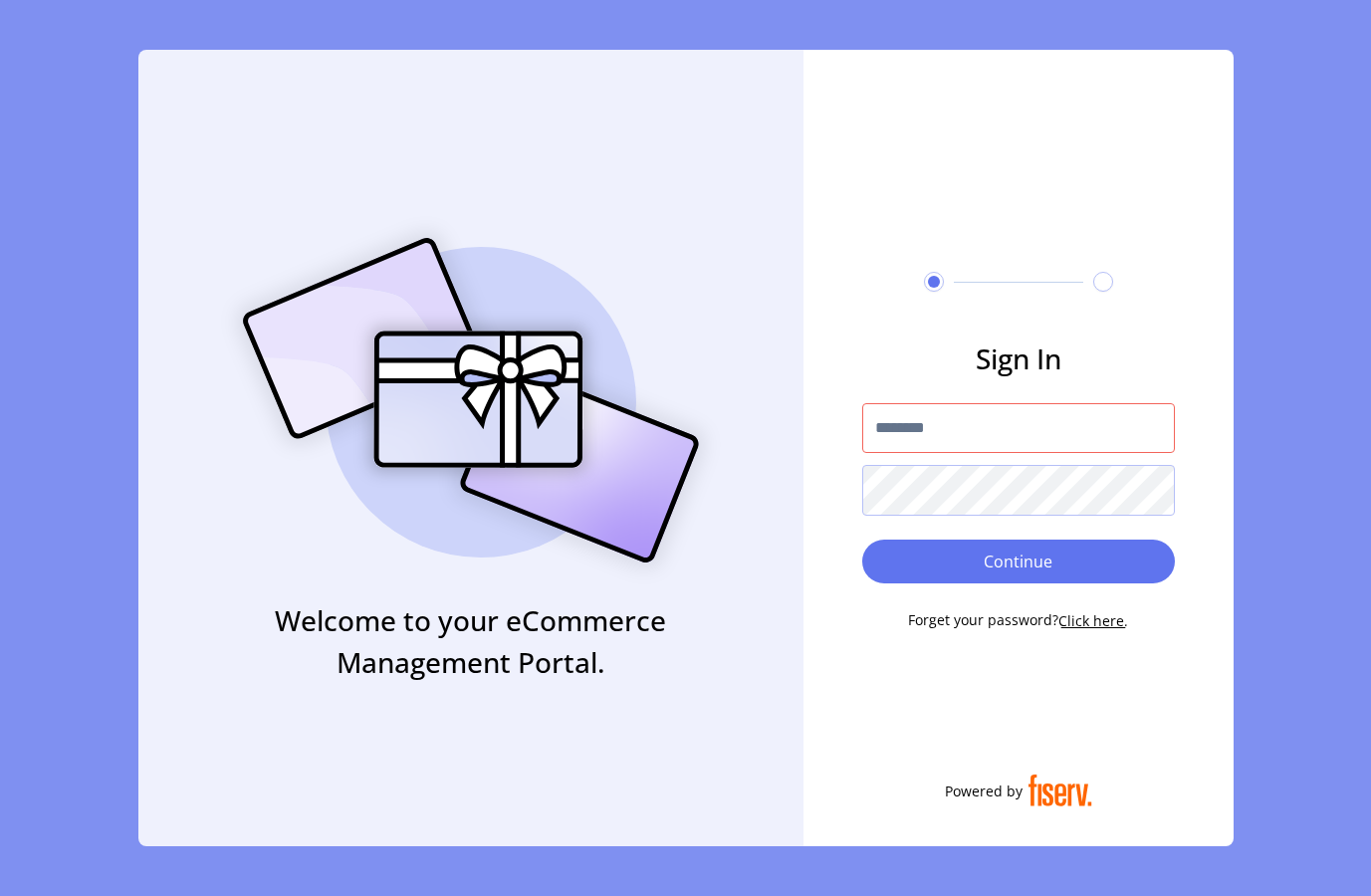 type on "*********" 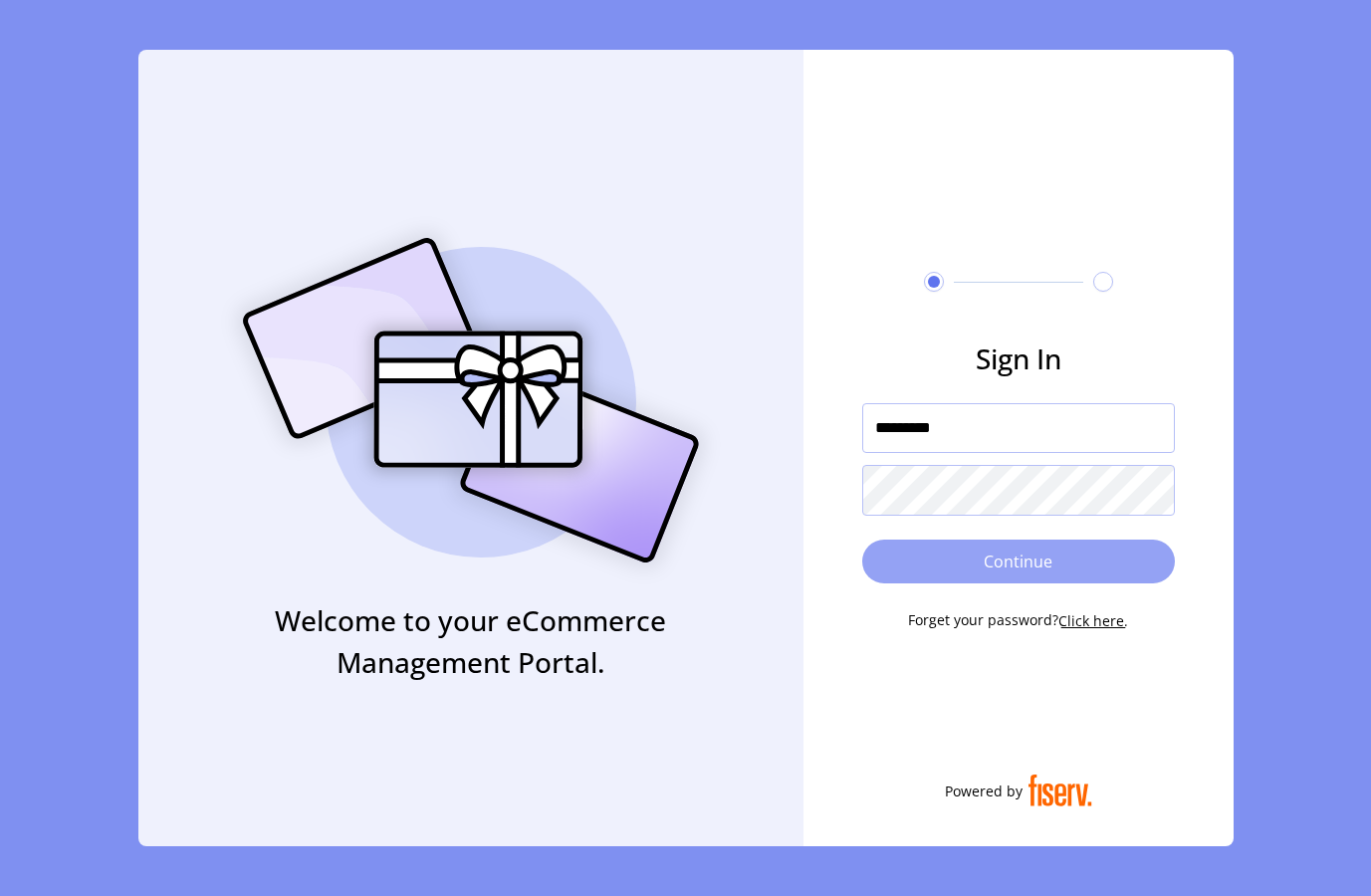 click on "Continue" at bounding box center [1019, 561] 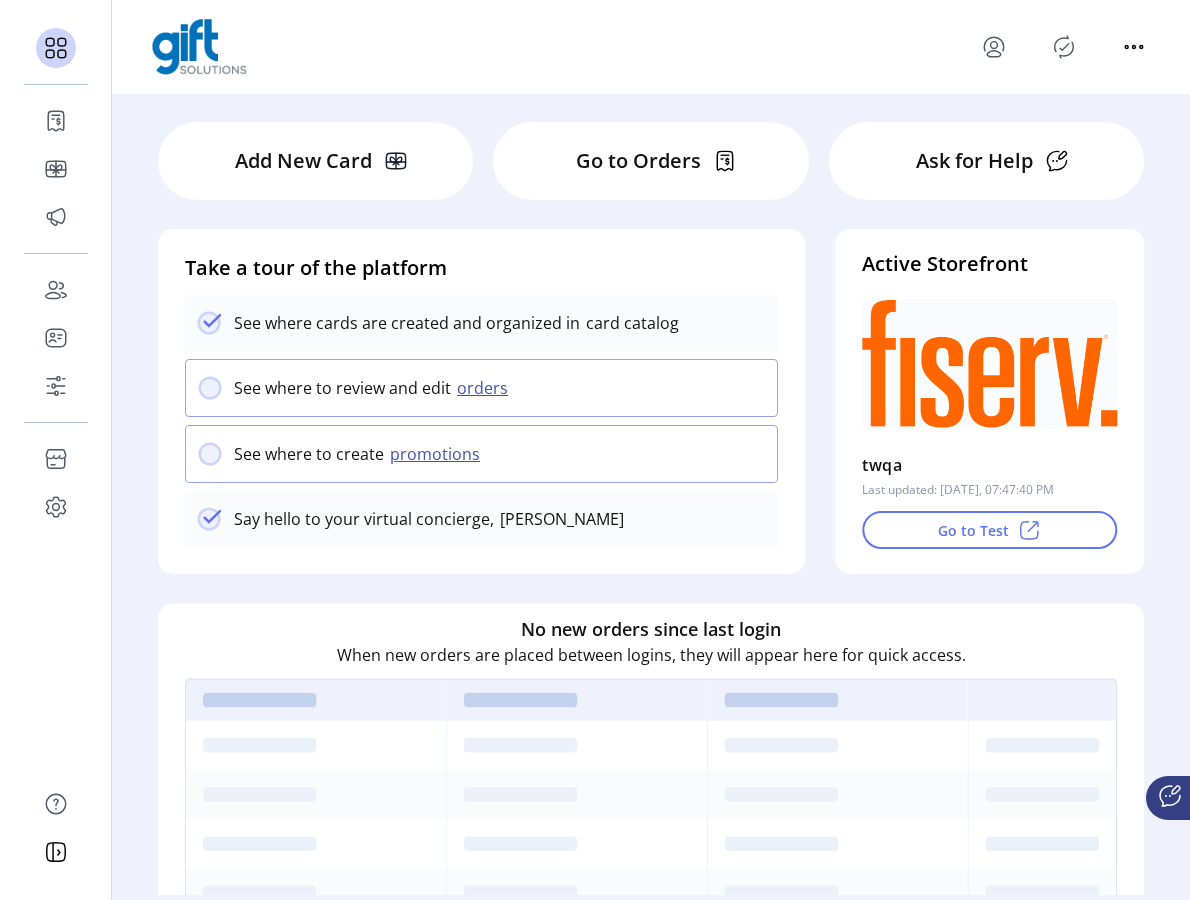 scroll, scrollTop: 0, scrollLeft: 0, axis: both 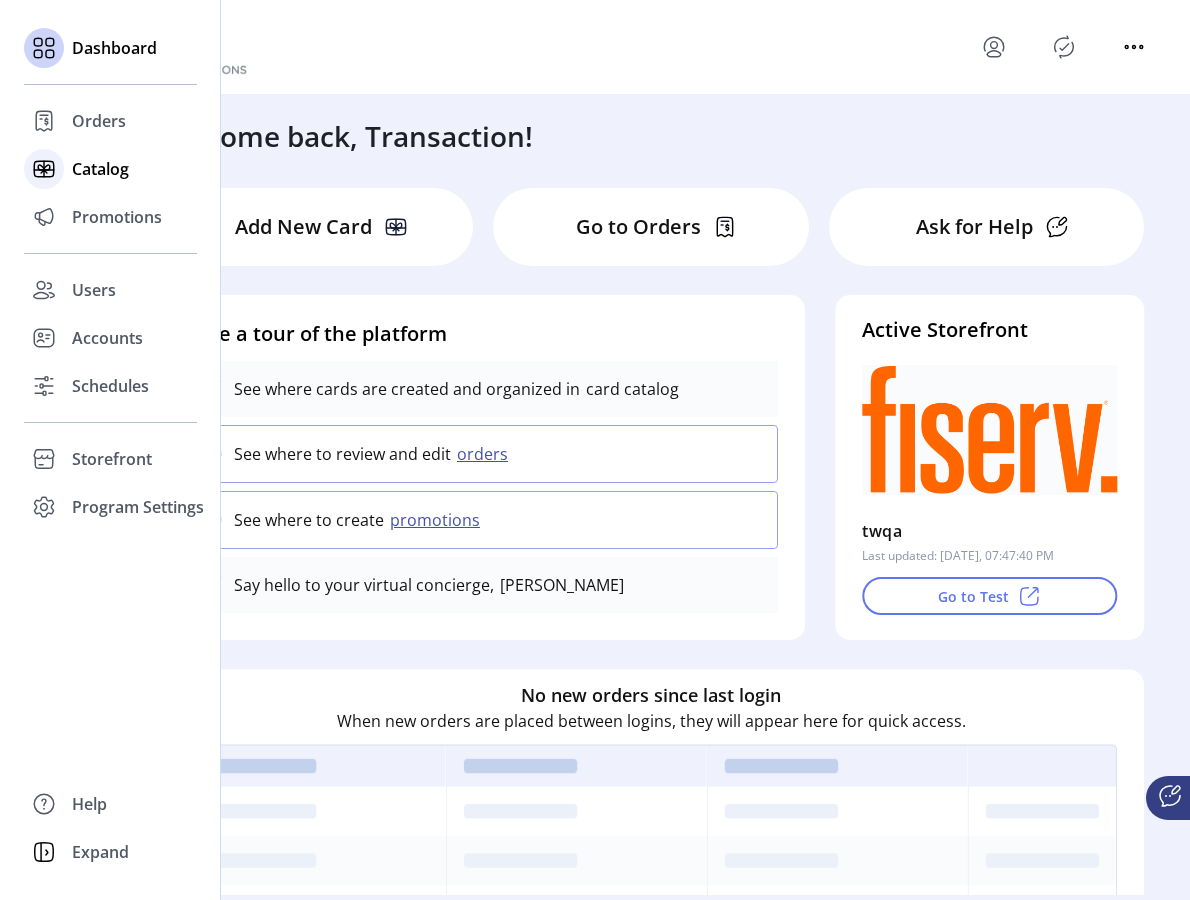 click on "Catalog" 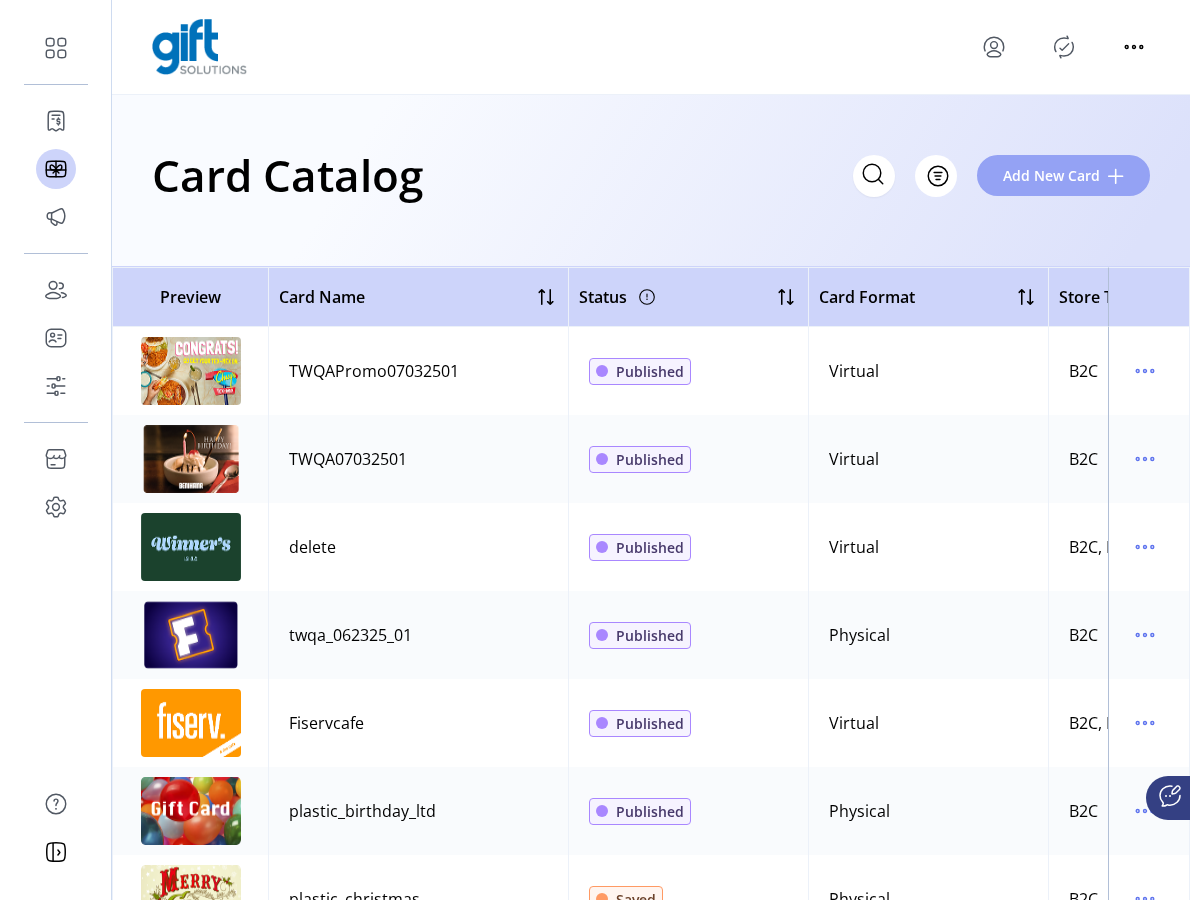 click on "Add New Card" 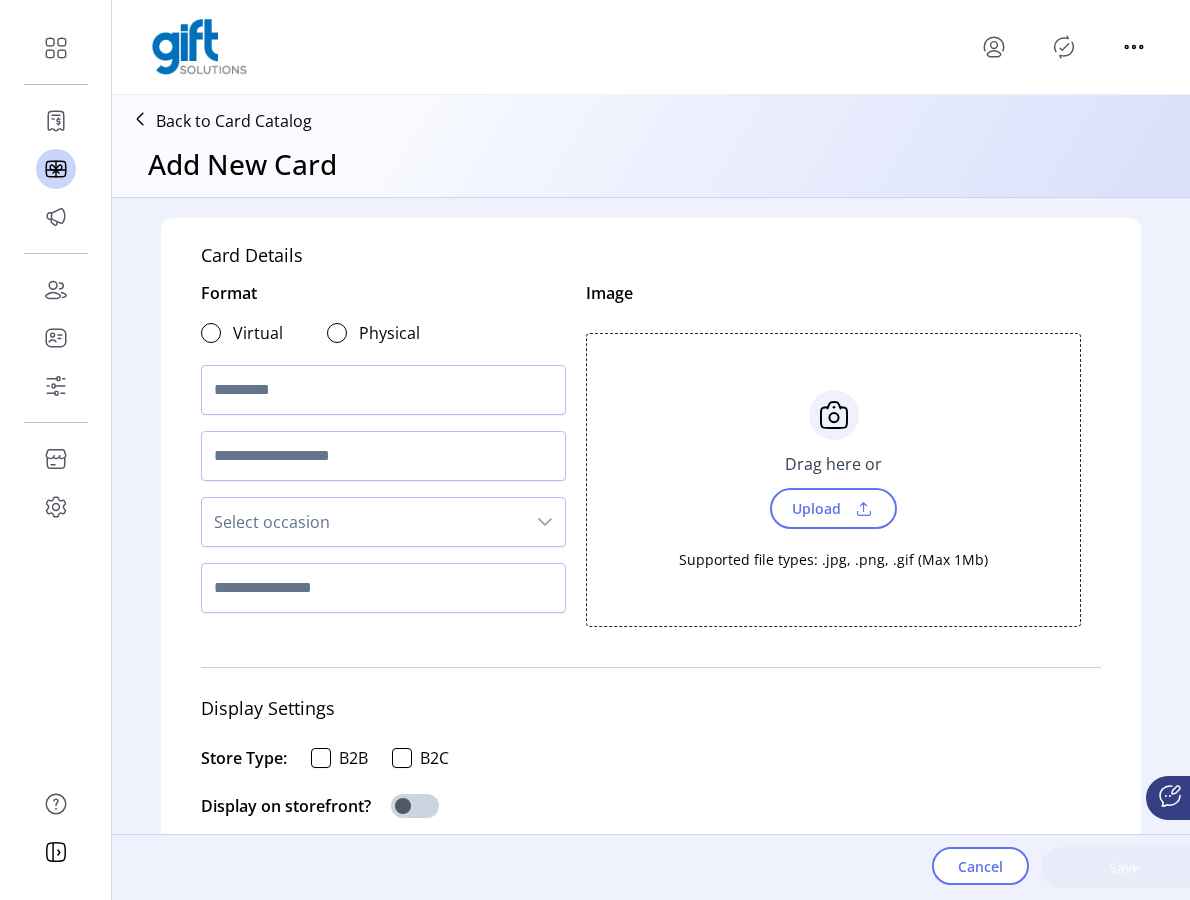 click on "Upload" 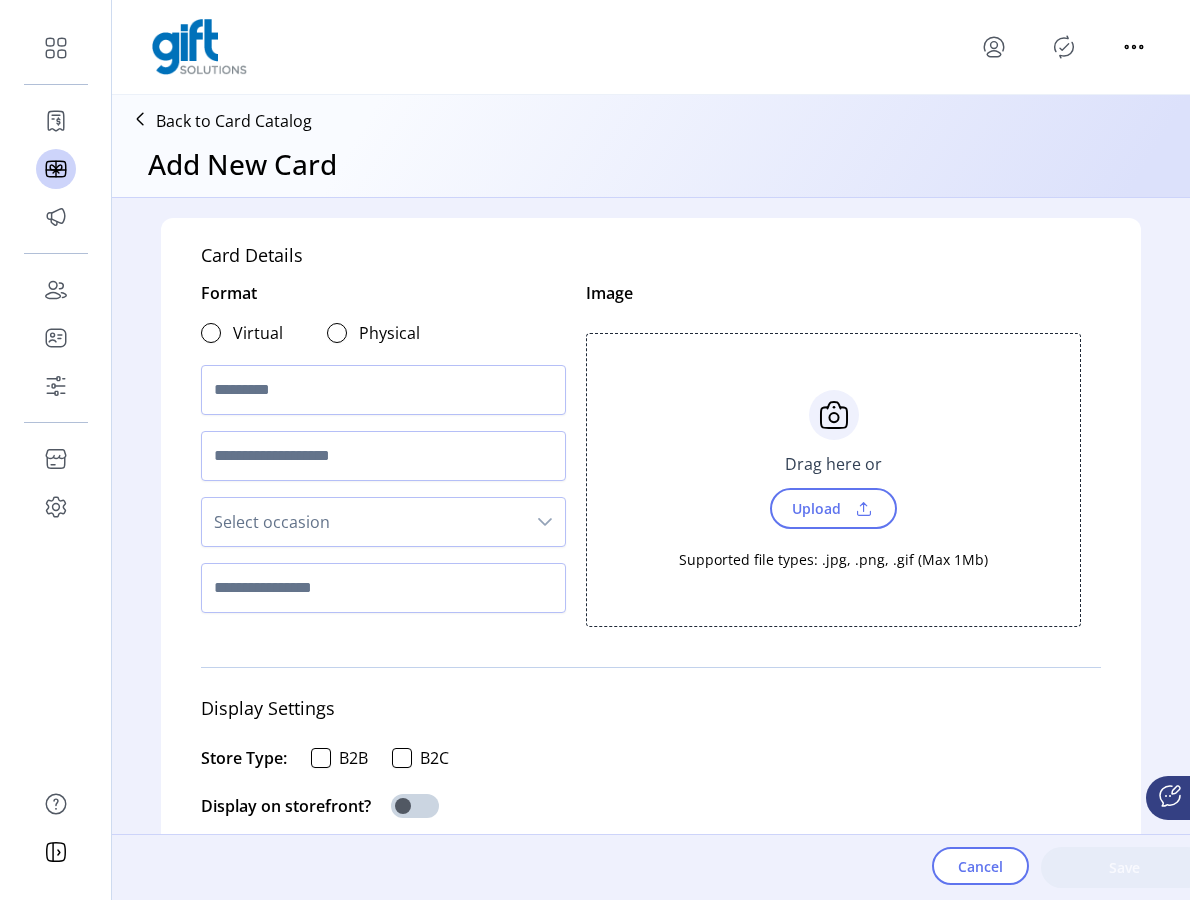 click 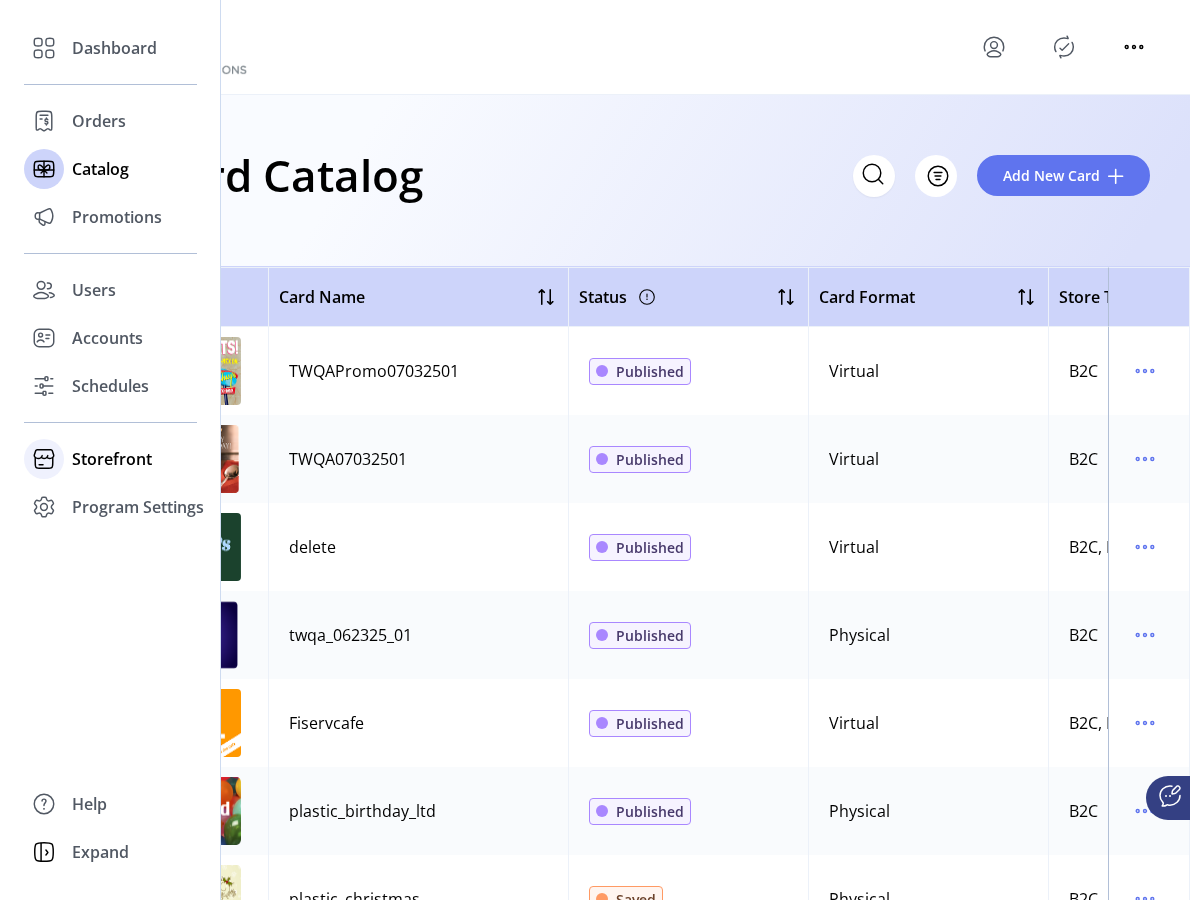 click on "Storefront" 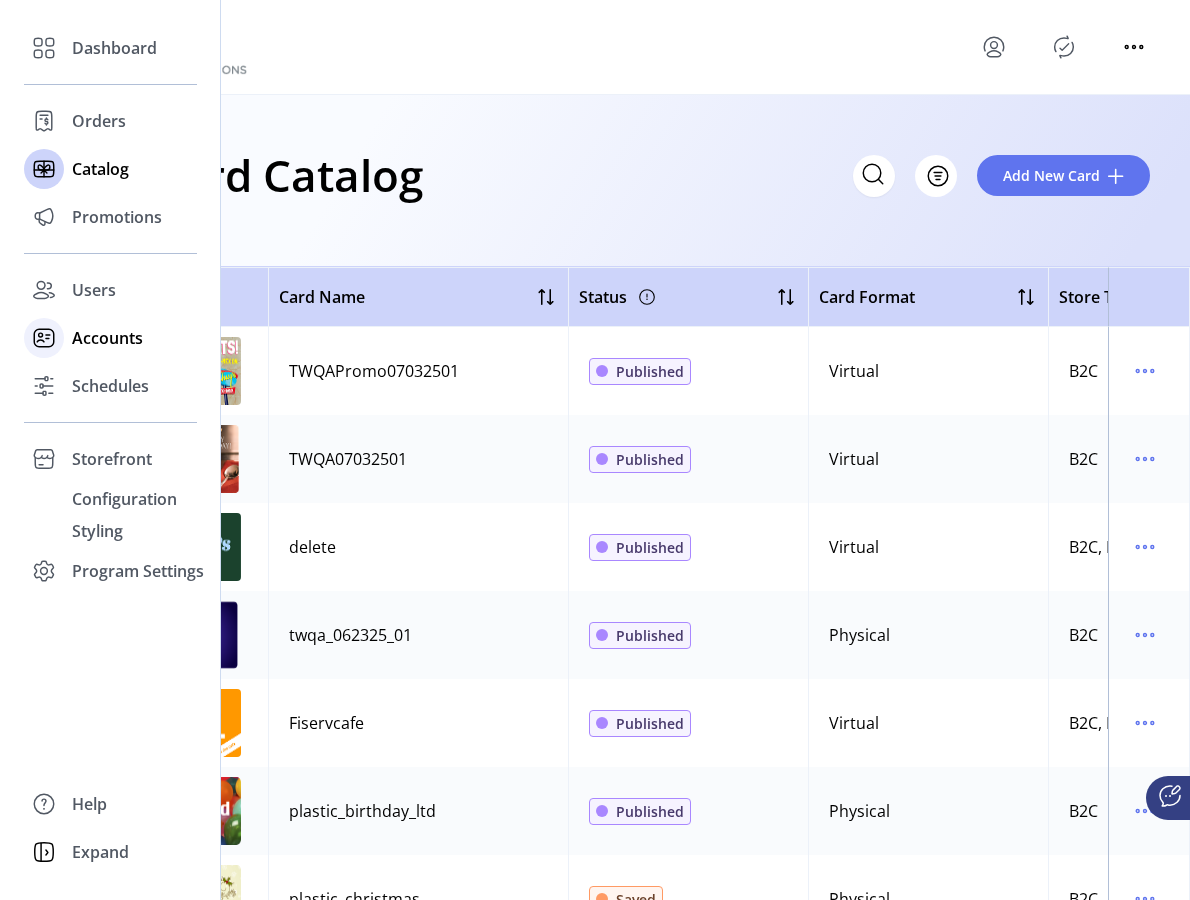 click on "Accounts" 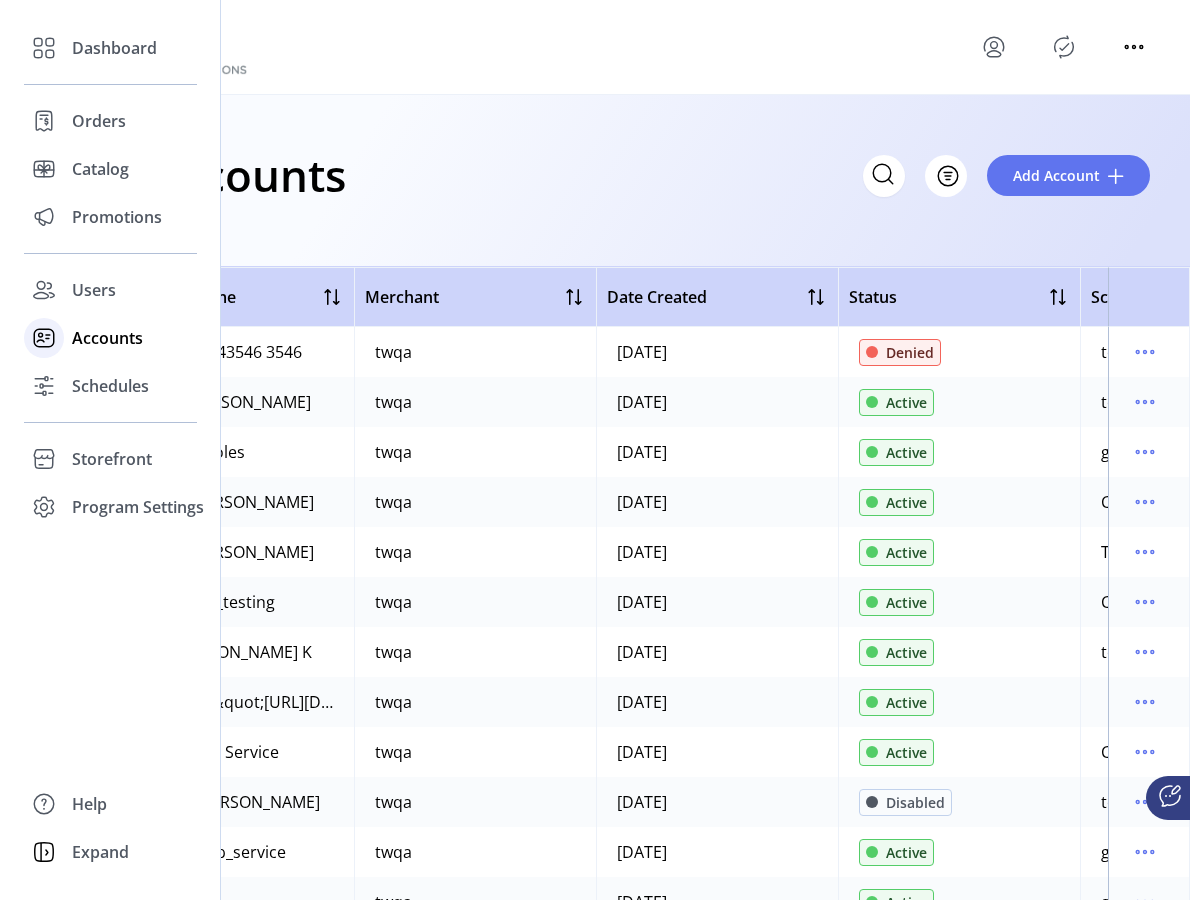 click on "Accounts" 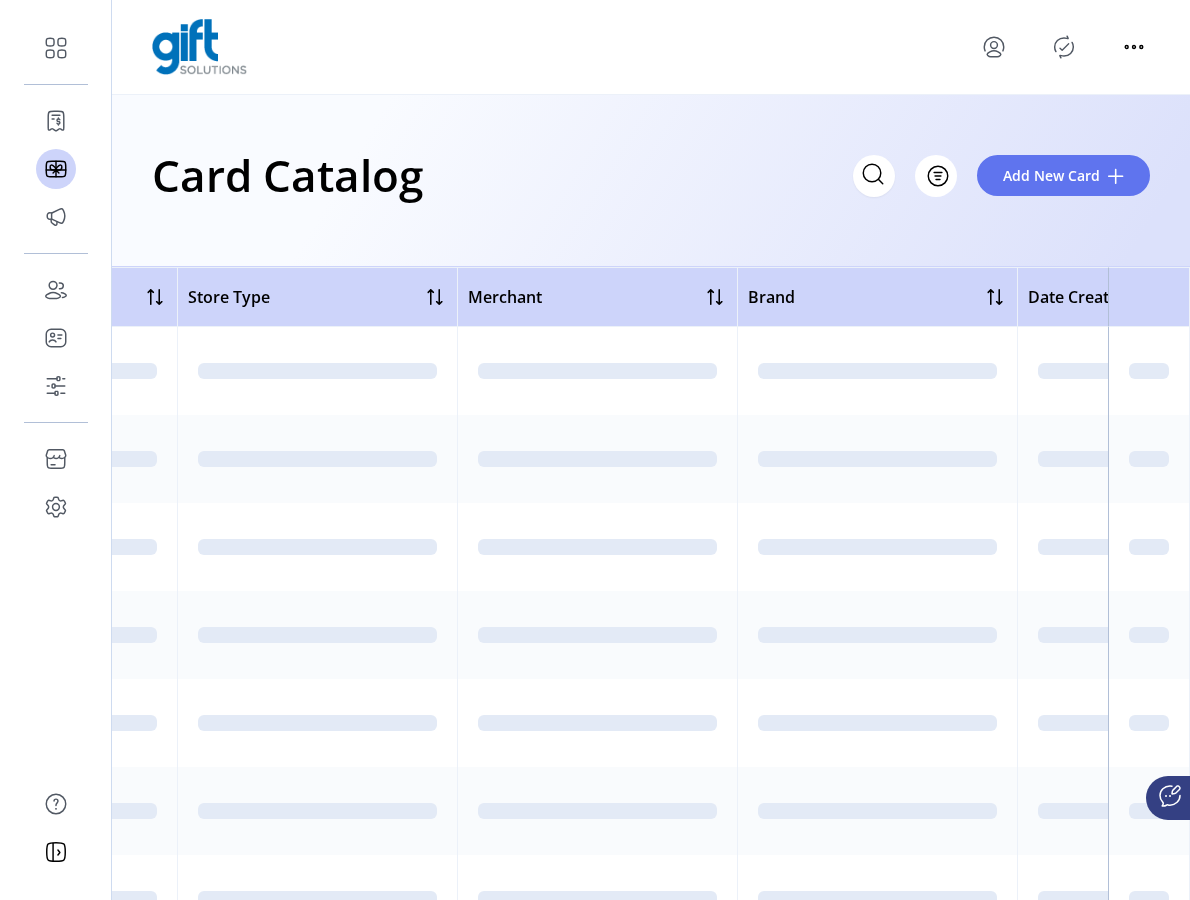 scroll, scrollTop: 0, scrollLeft: 1270, axis: horizontal 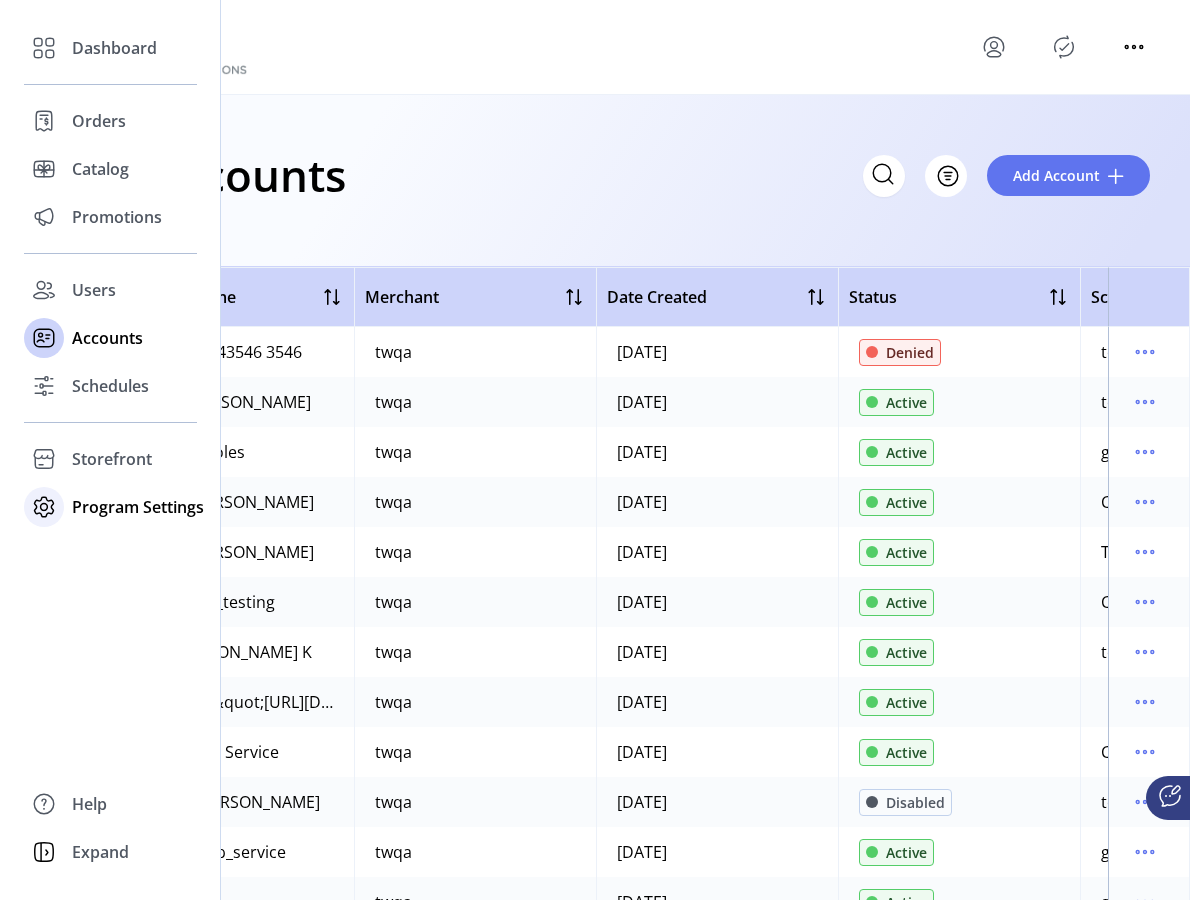 click on "Program Settings" 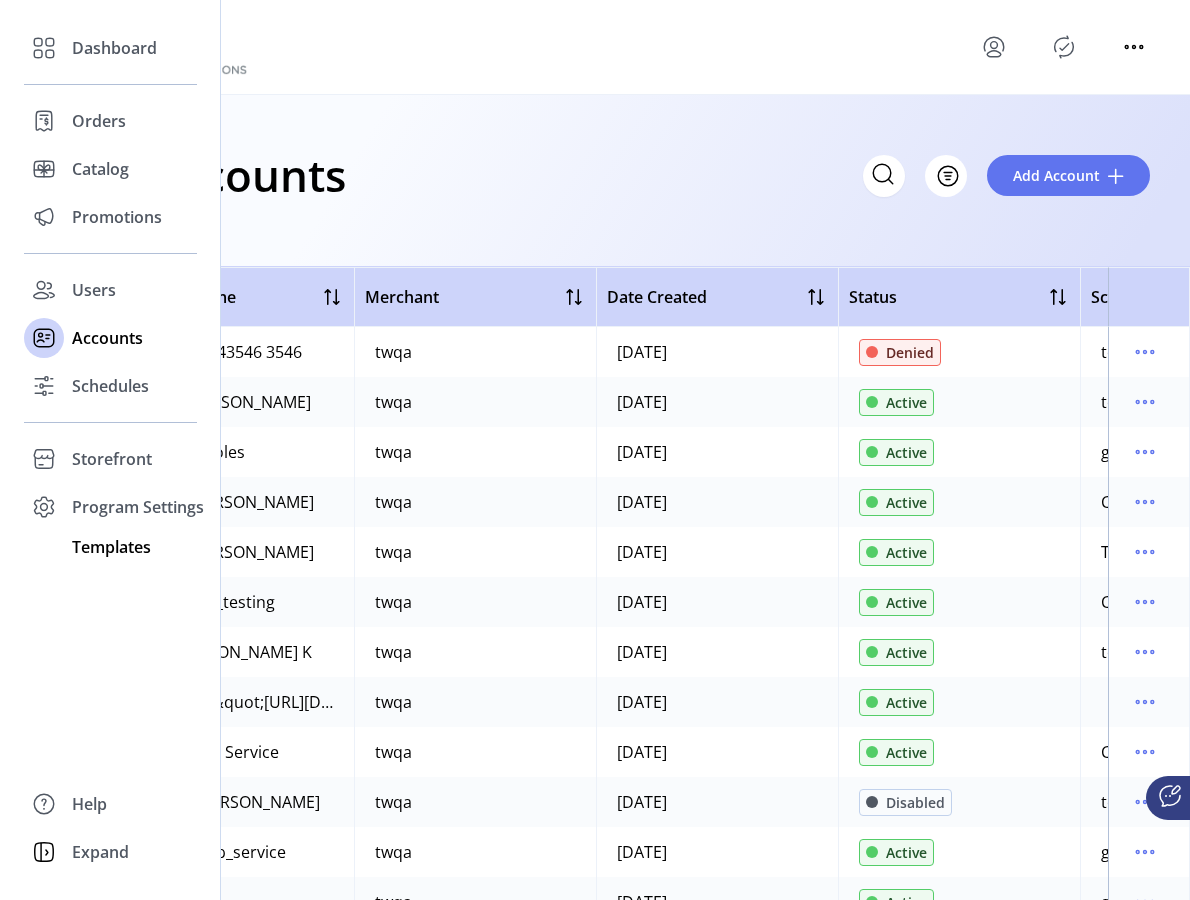 click on "Templates" 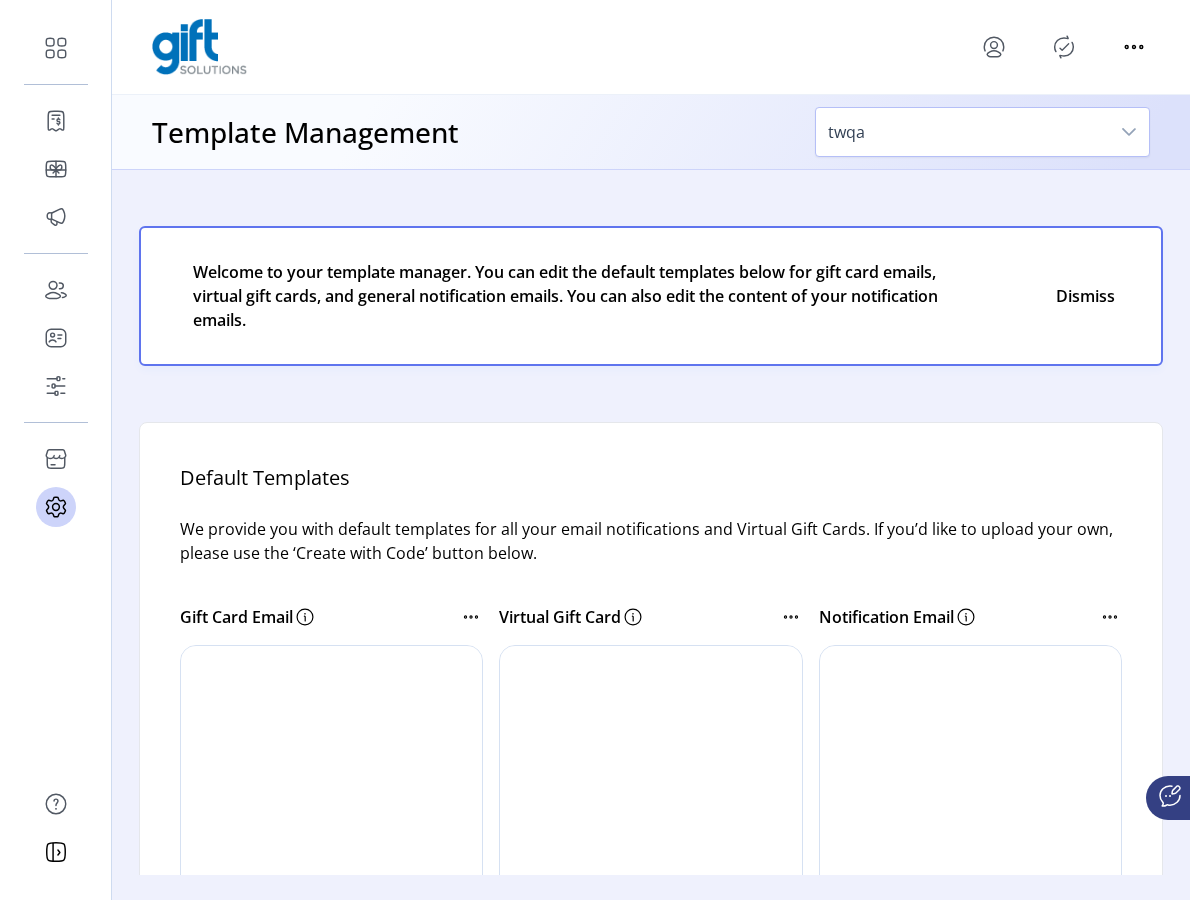 scroll, scrollTop: 0, scrollLeft: 0, axis: both 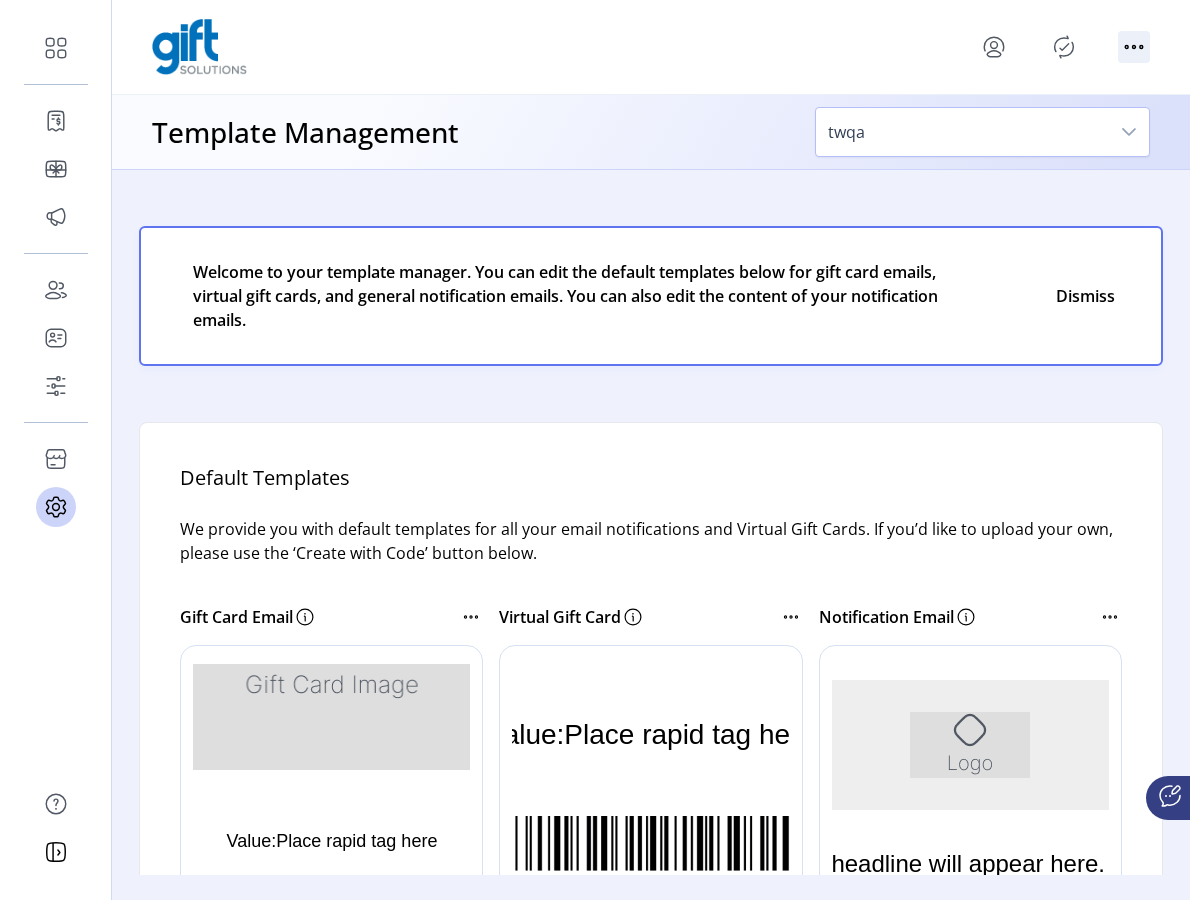 click 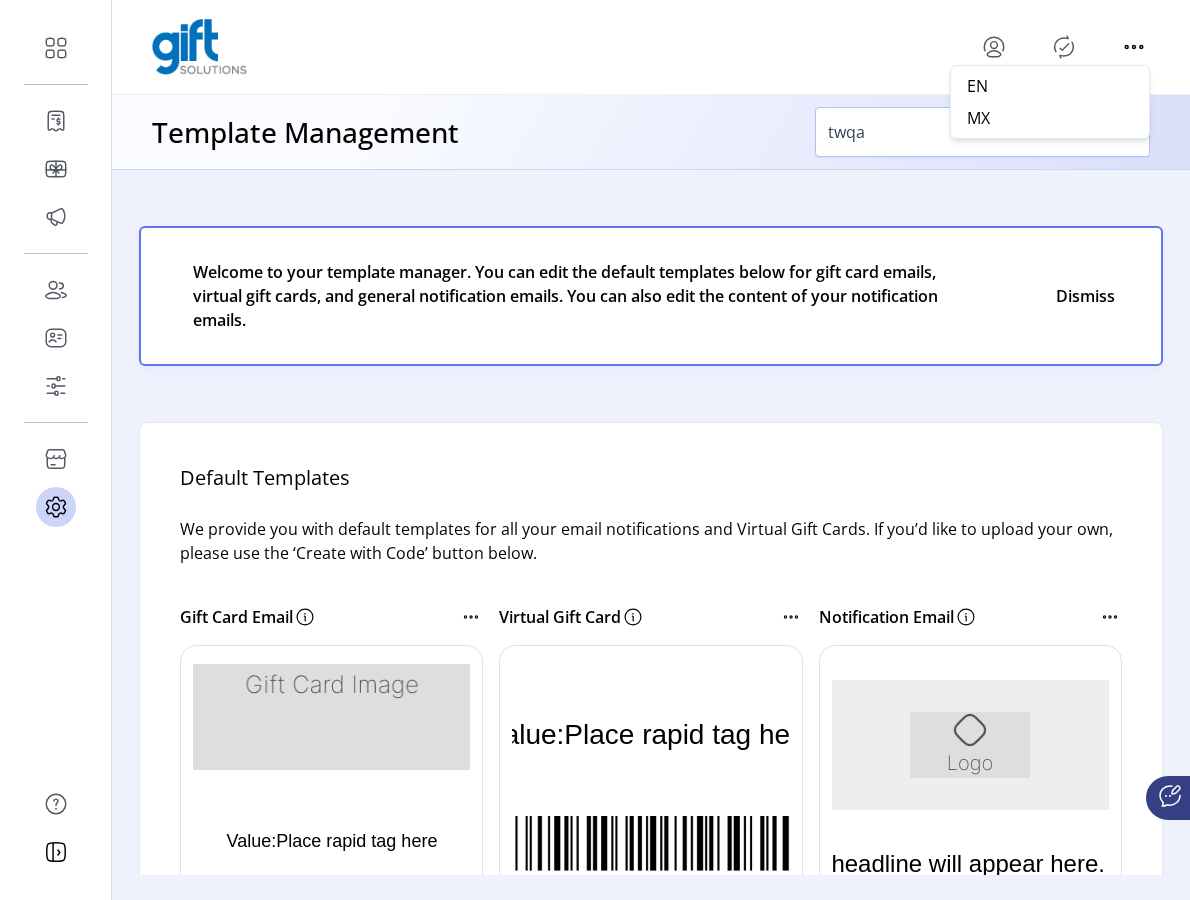 click at bounding box center [651, 47] 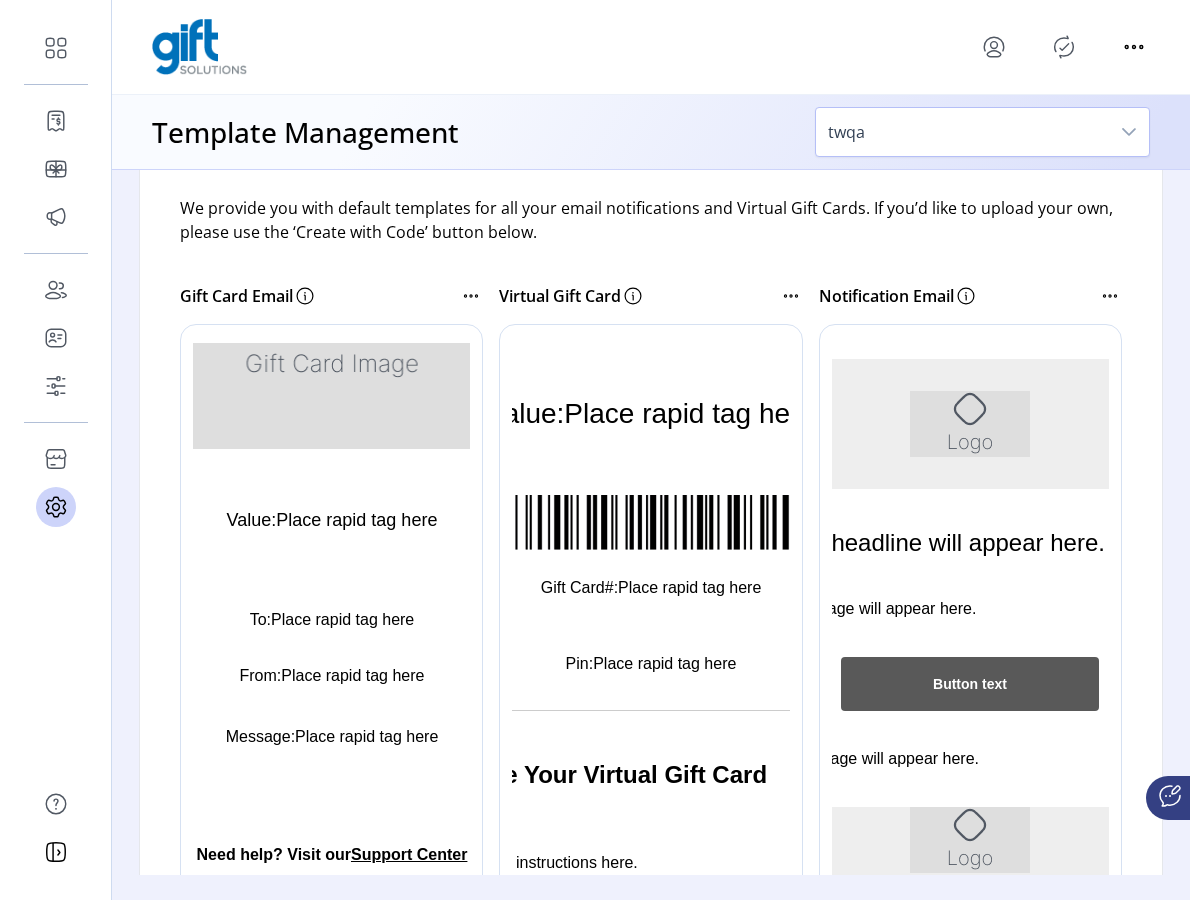 scroll, scrollTop: 368, scrollLeft: 0, axis: vertical 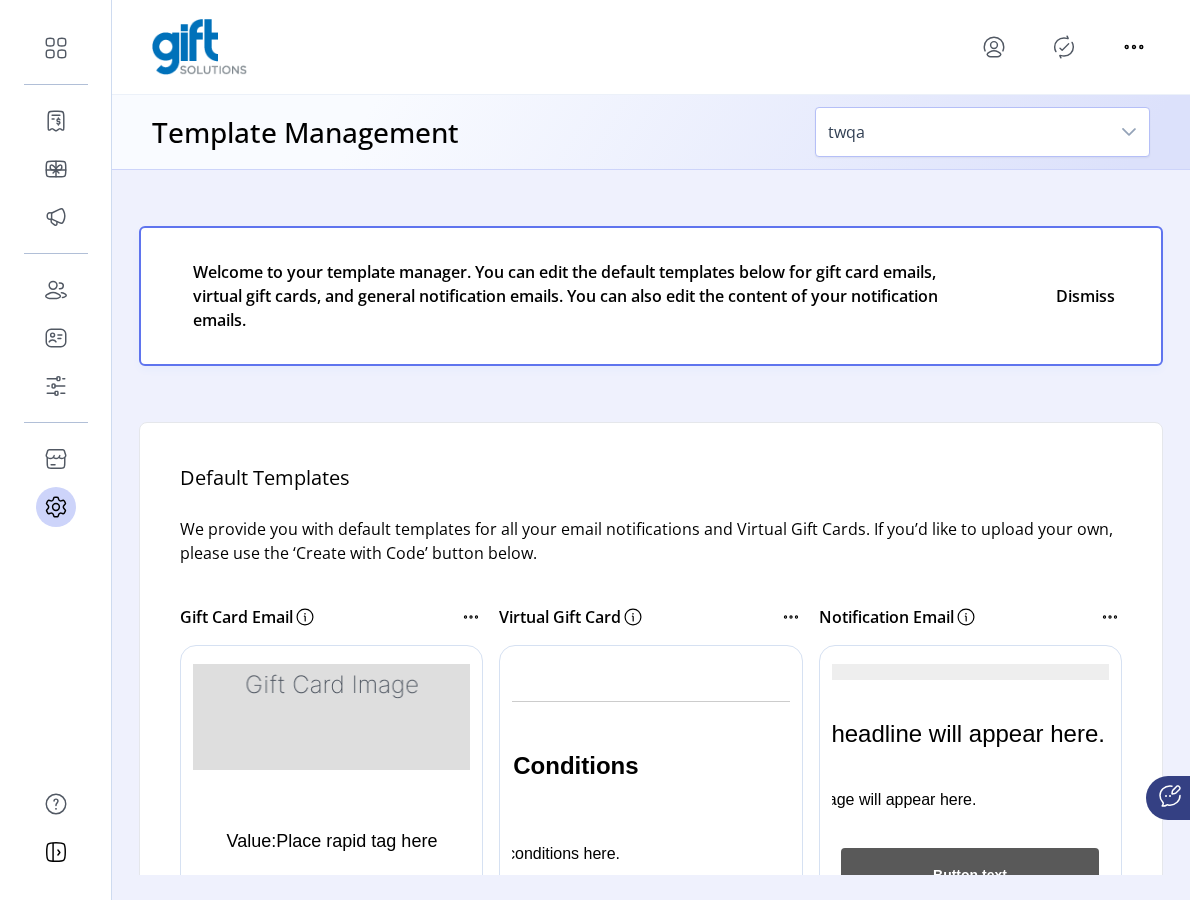 click 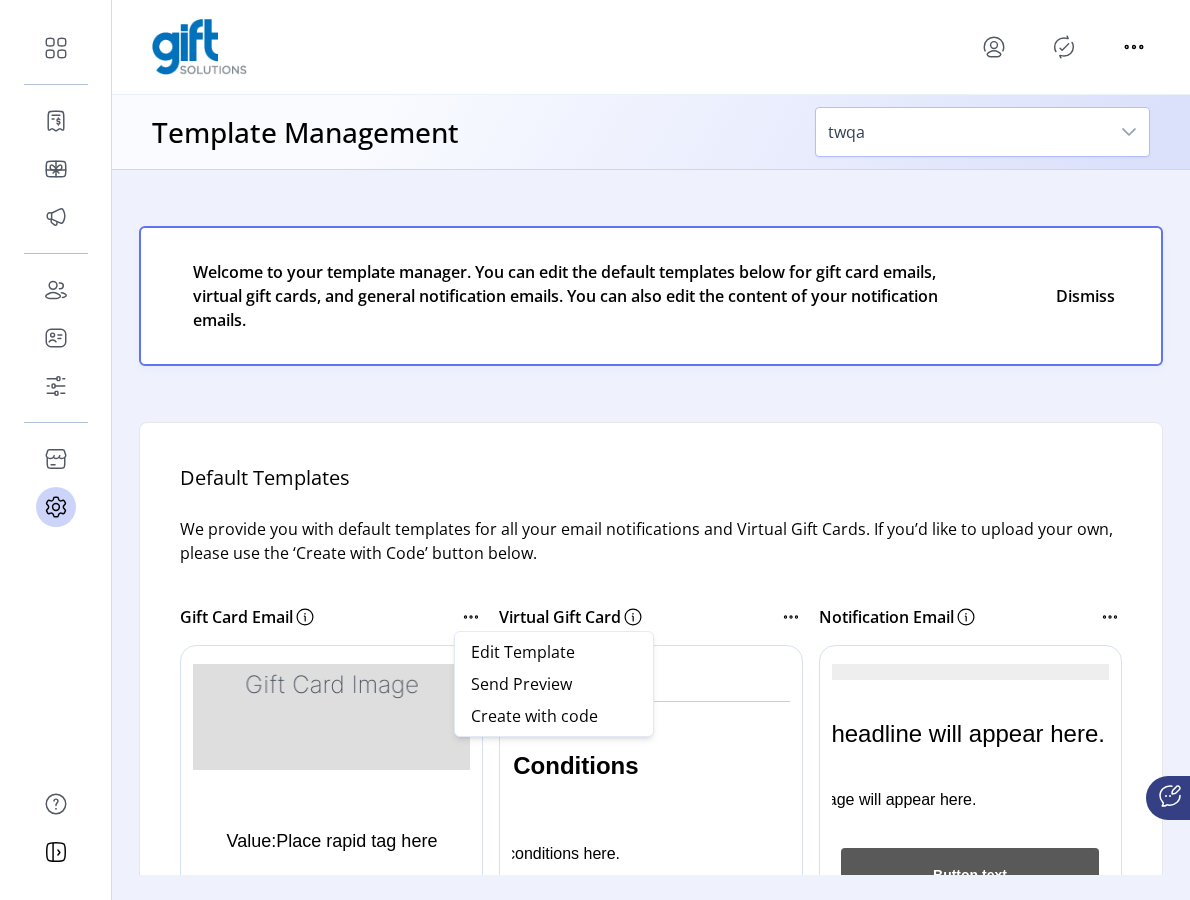 click 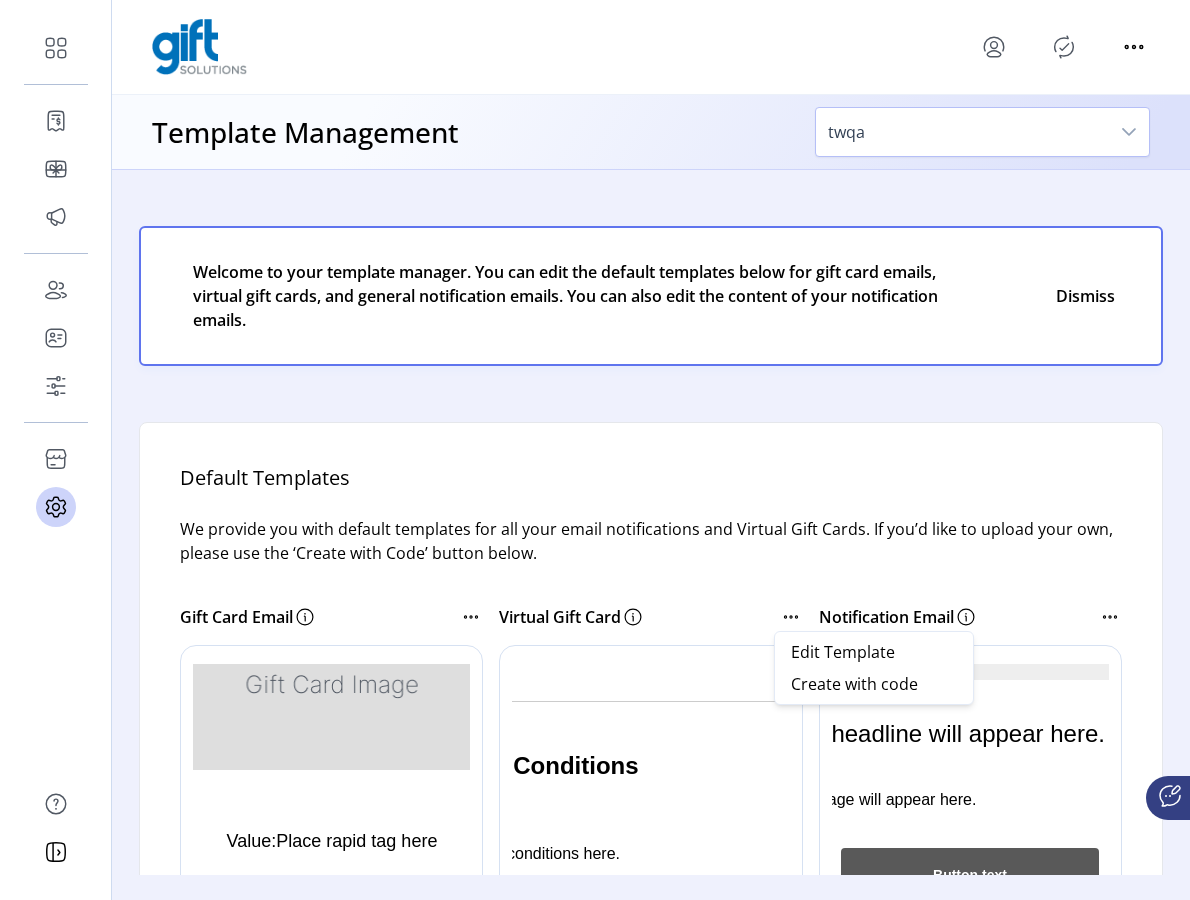 click 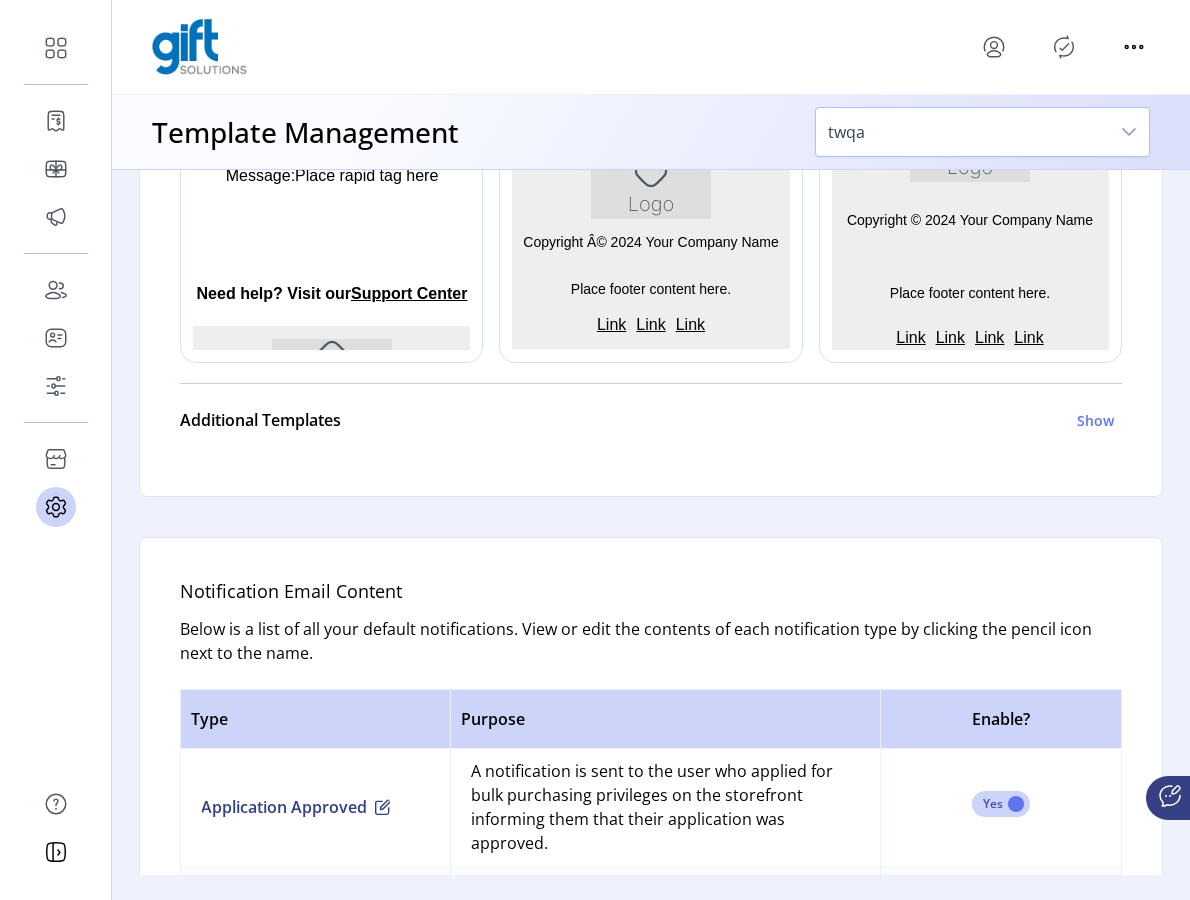 scroll, scrollTop: 884, scrollLeft: 0, axis: vertical 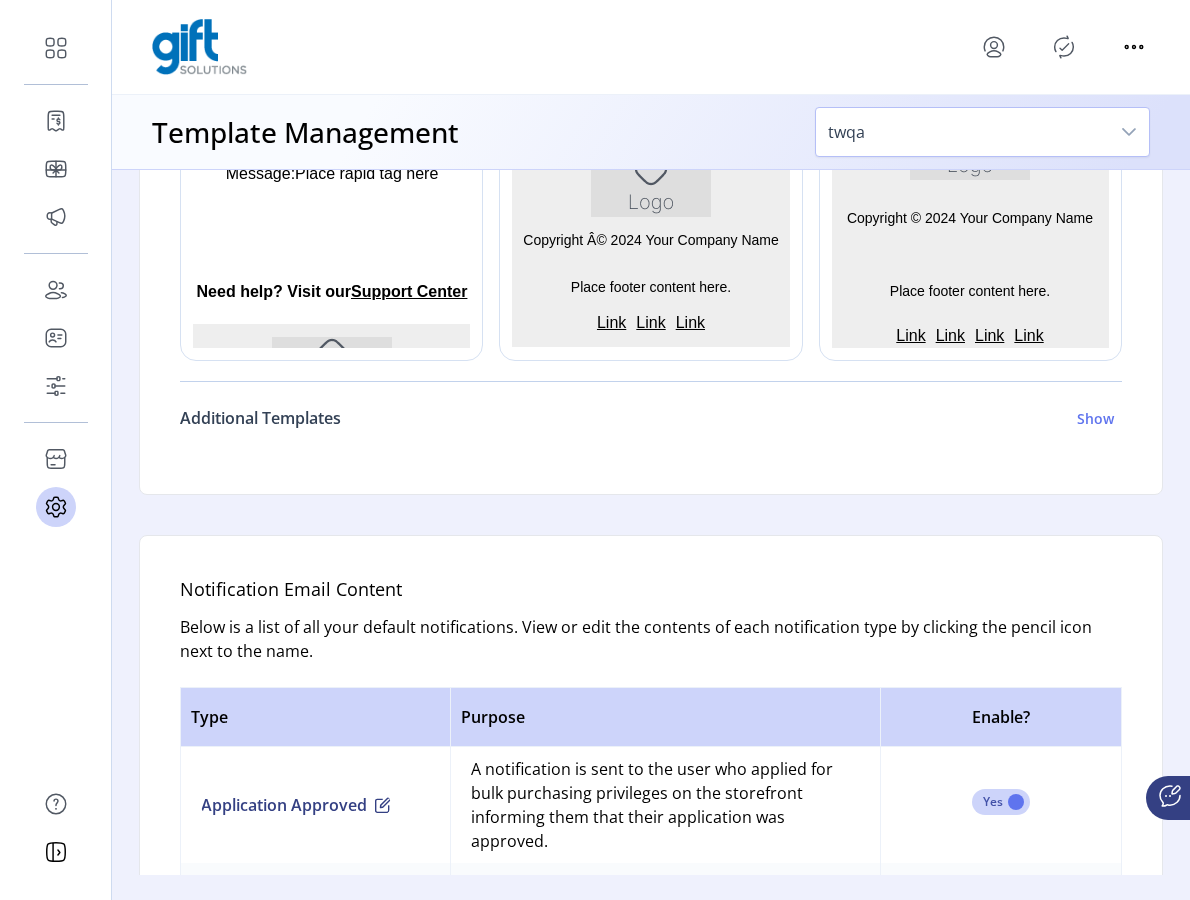 click on "Show" at bounding box center [1095, 418] 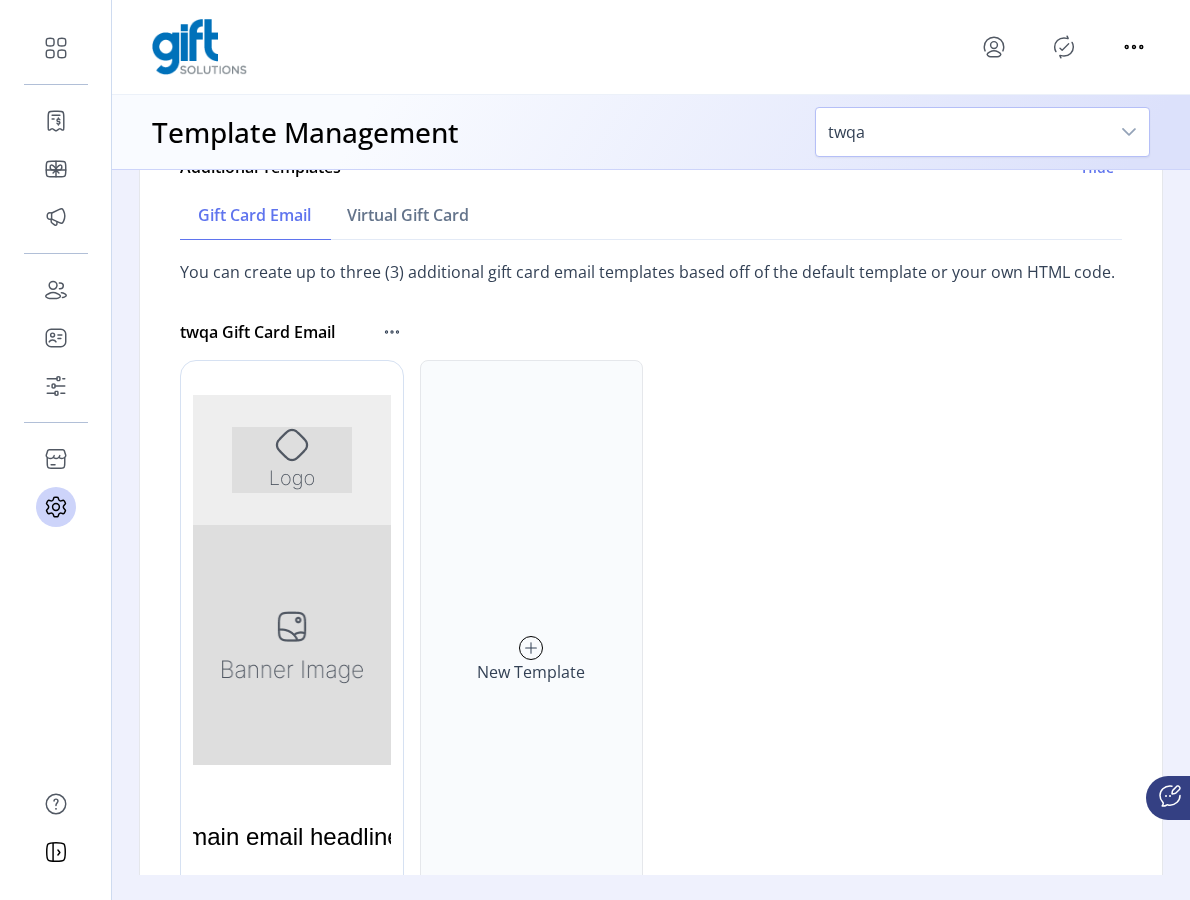 scroll, scrollTop: 956, scrollLeft: 0, axis: vertical 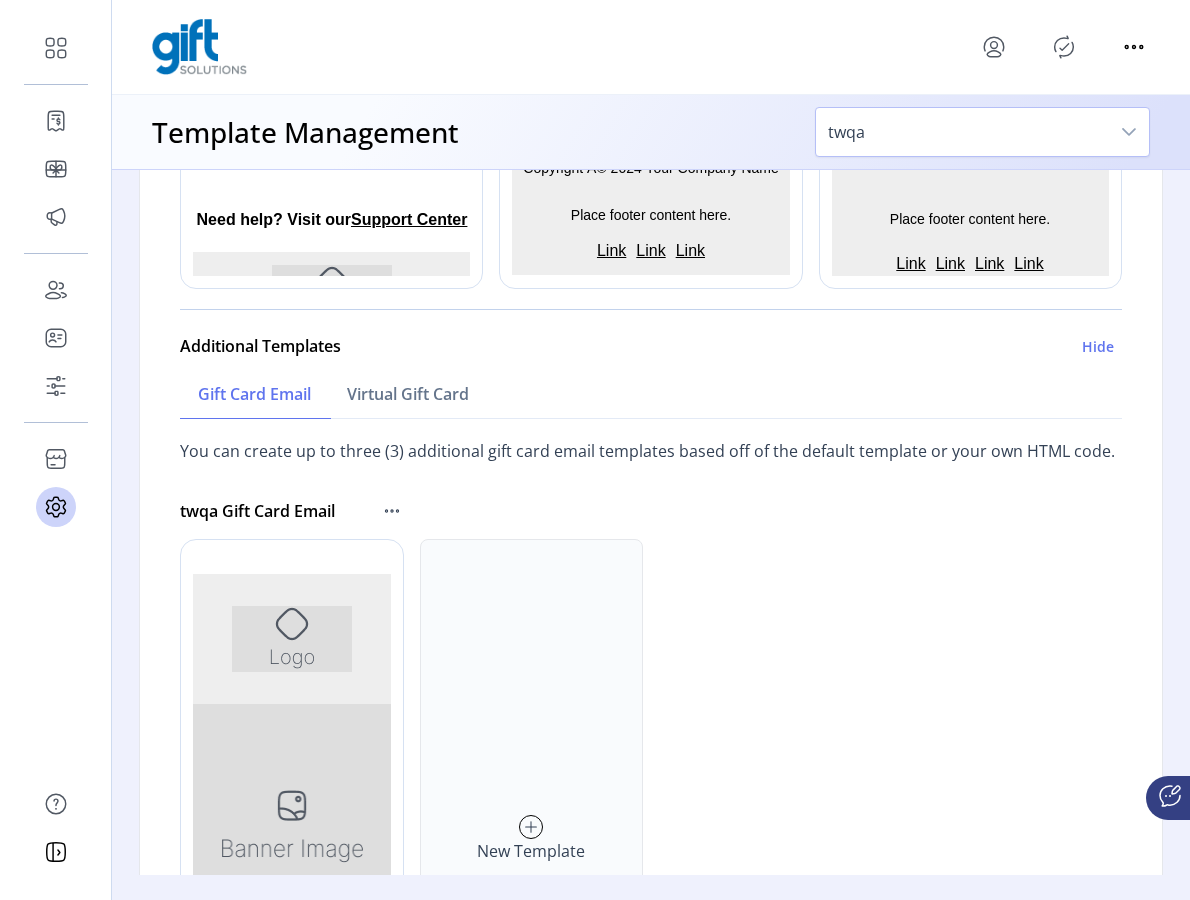 click 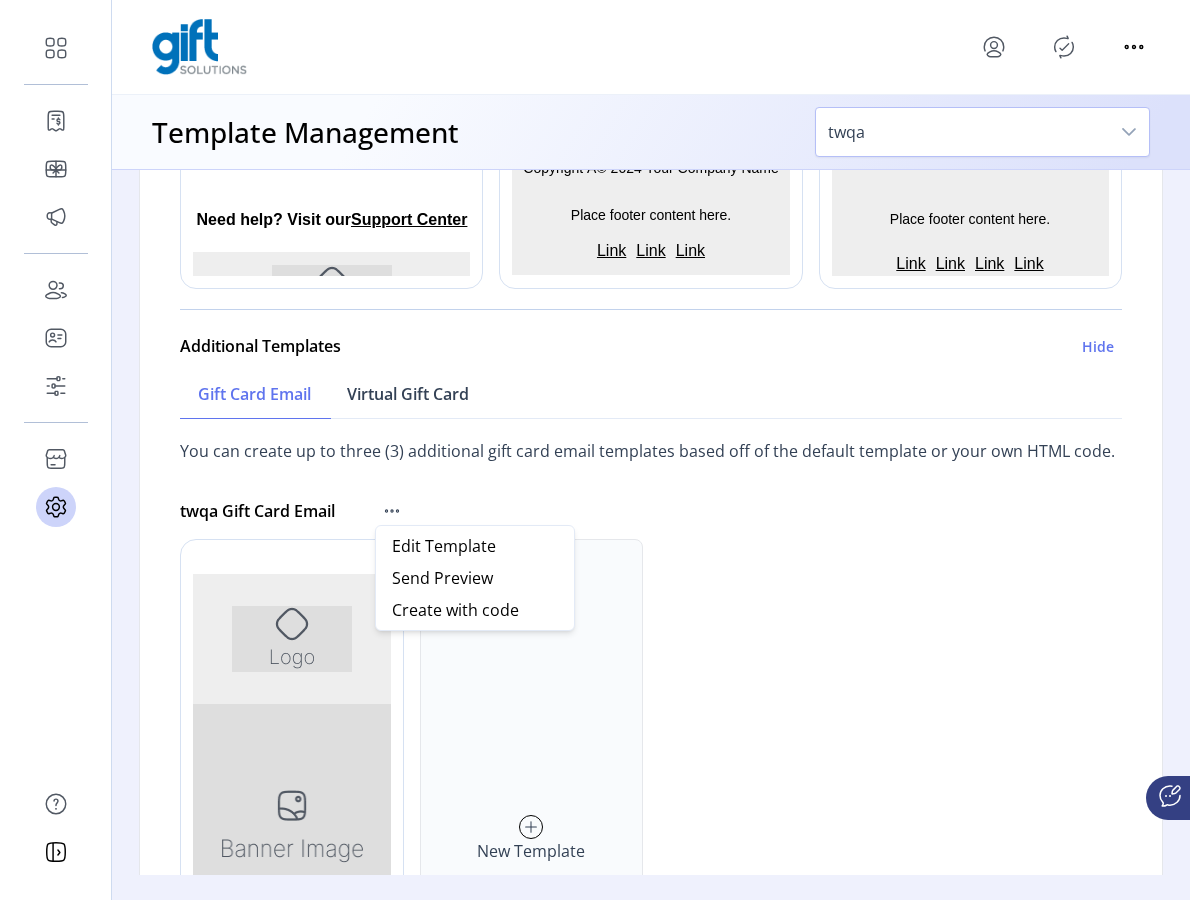 click on "Virtual Gift Card" at bounding box center (408, 394) 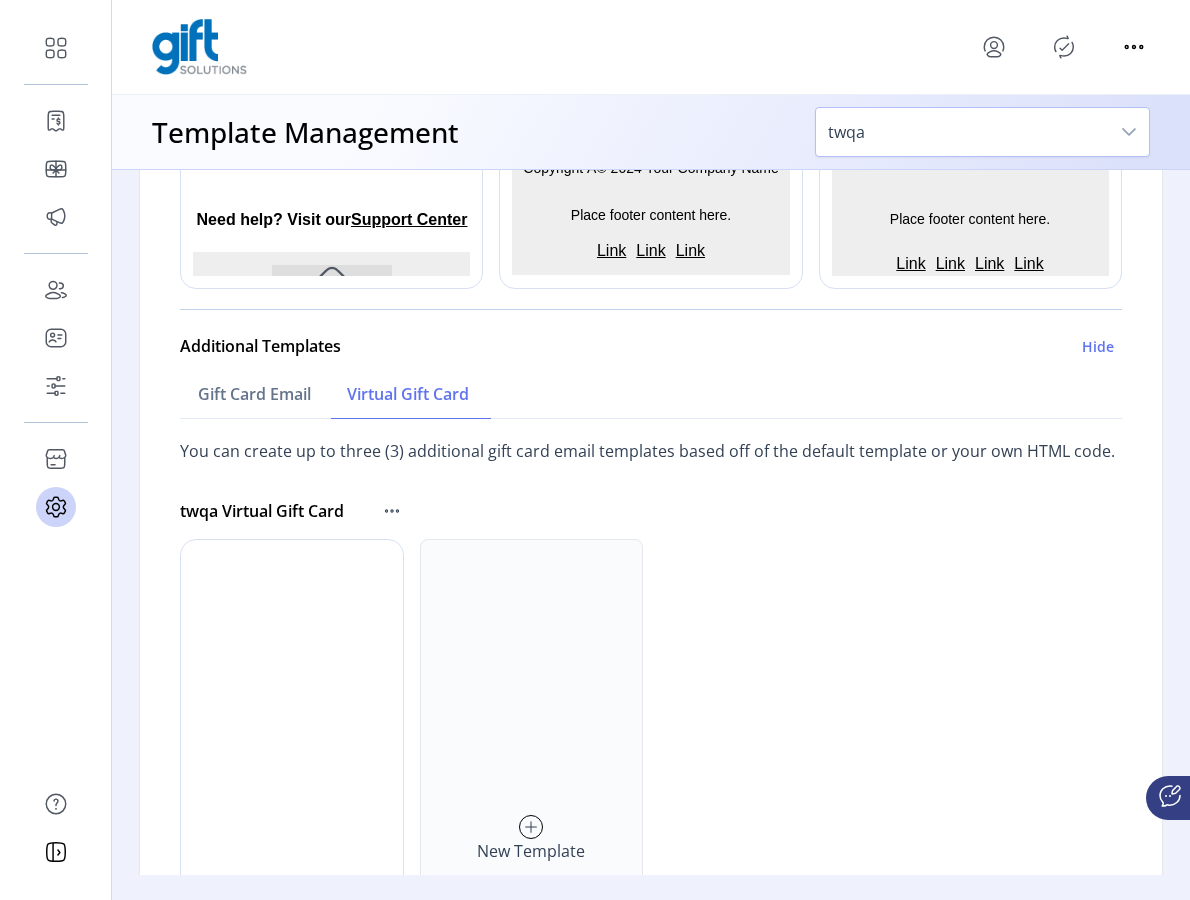 scroll, scrollTop: 0, scrollLeft: 0, axis: both 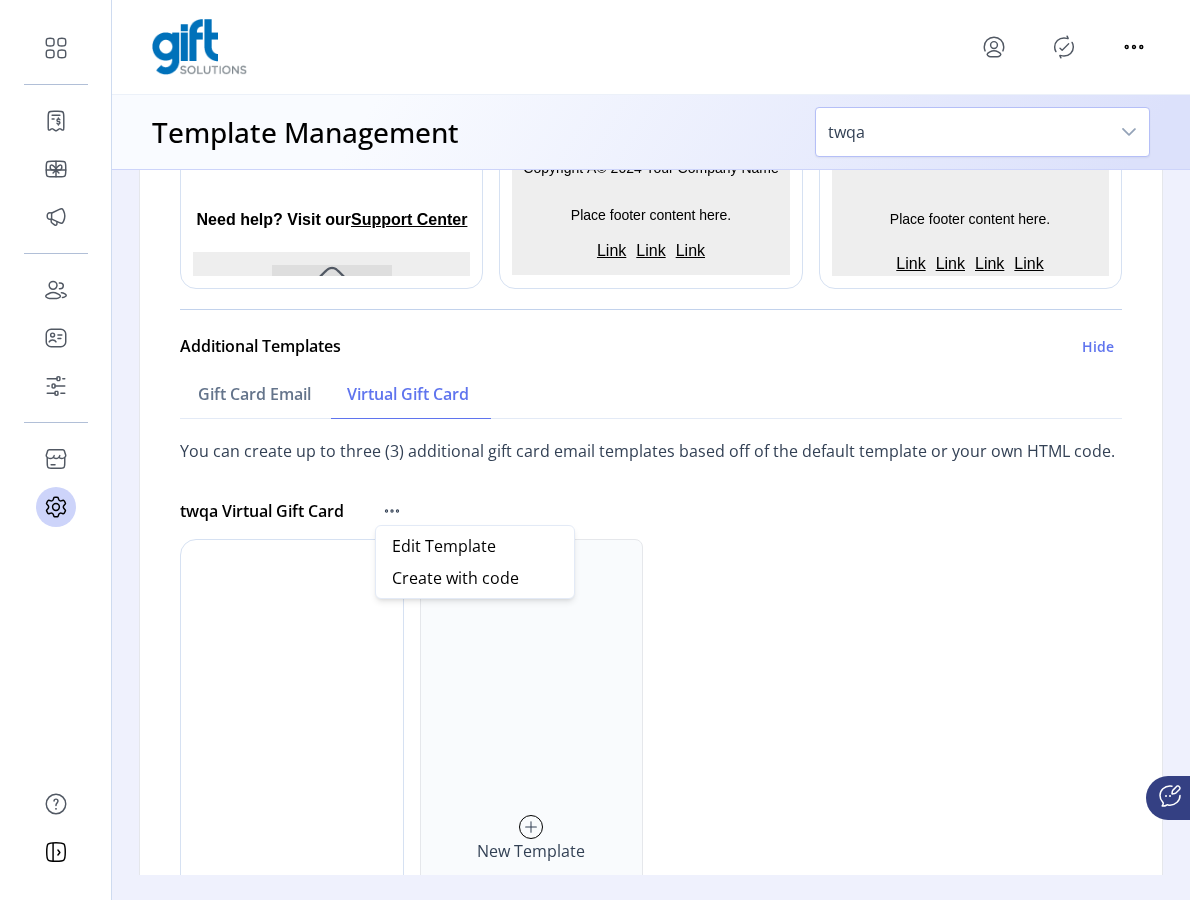 click on "twqa Virtual Gift Card
New Template" at bounding box center (651, 811) 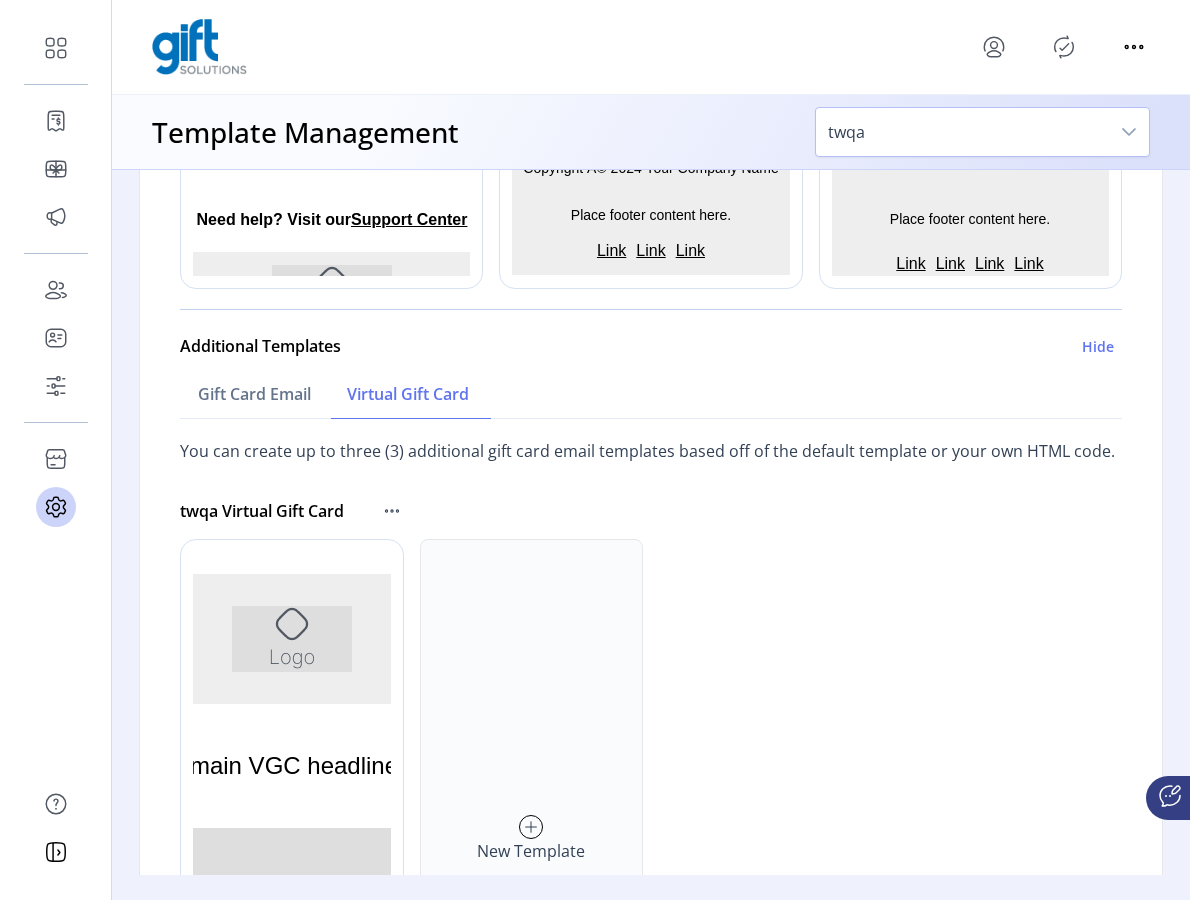 click 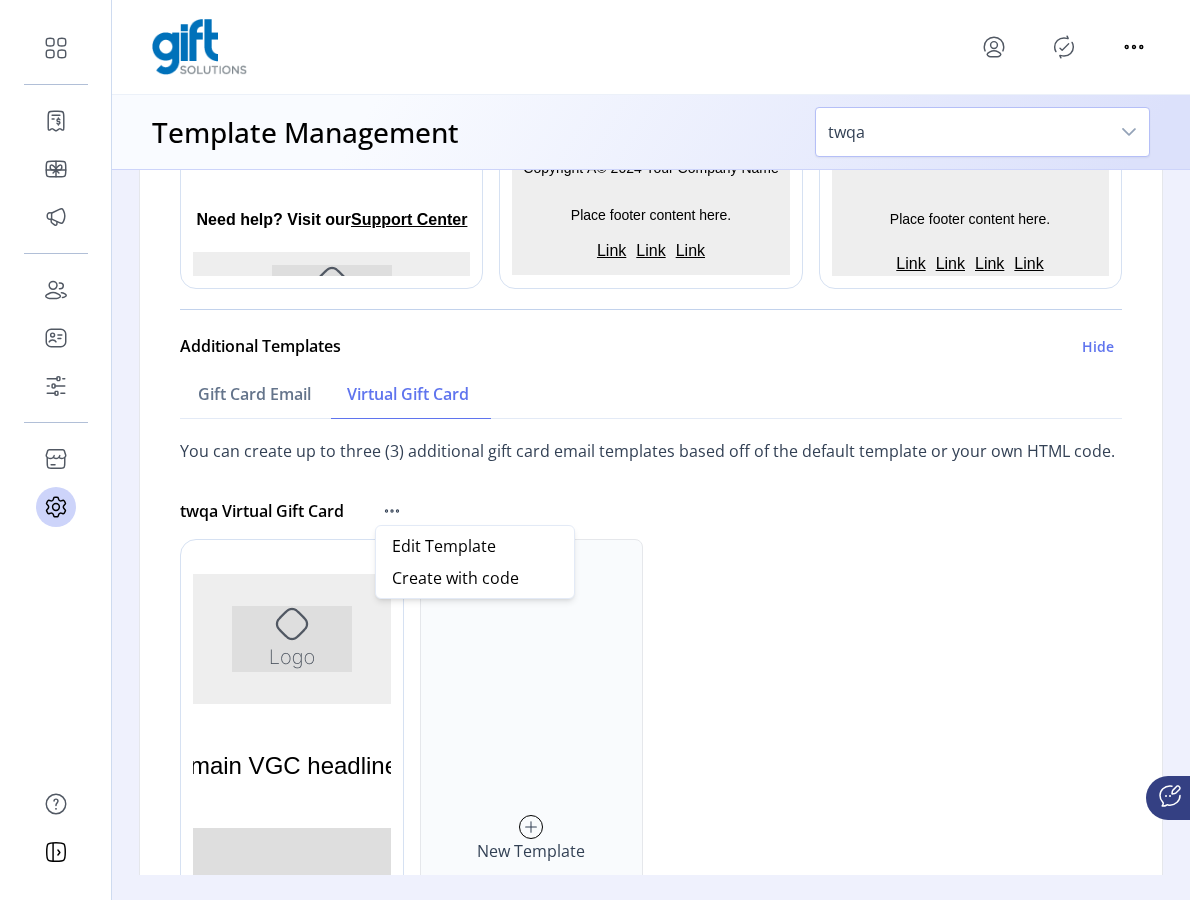click on "twqa Virtual Gift Card
New Template" at bounding box center [651, 811] 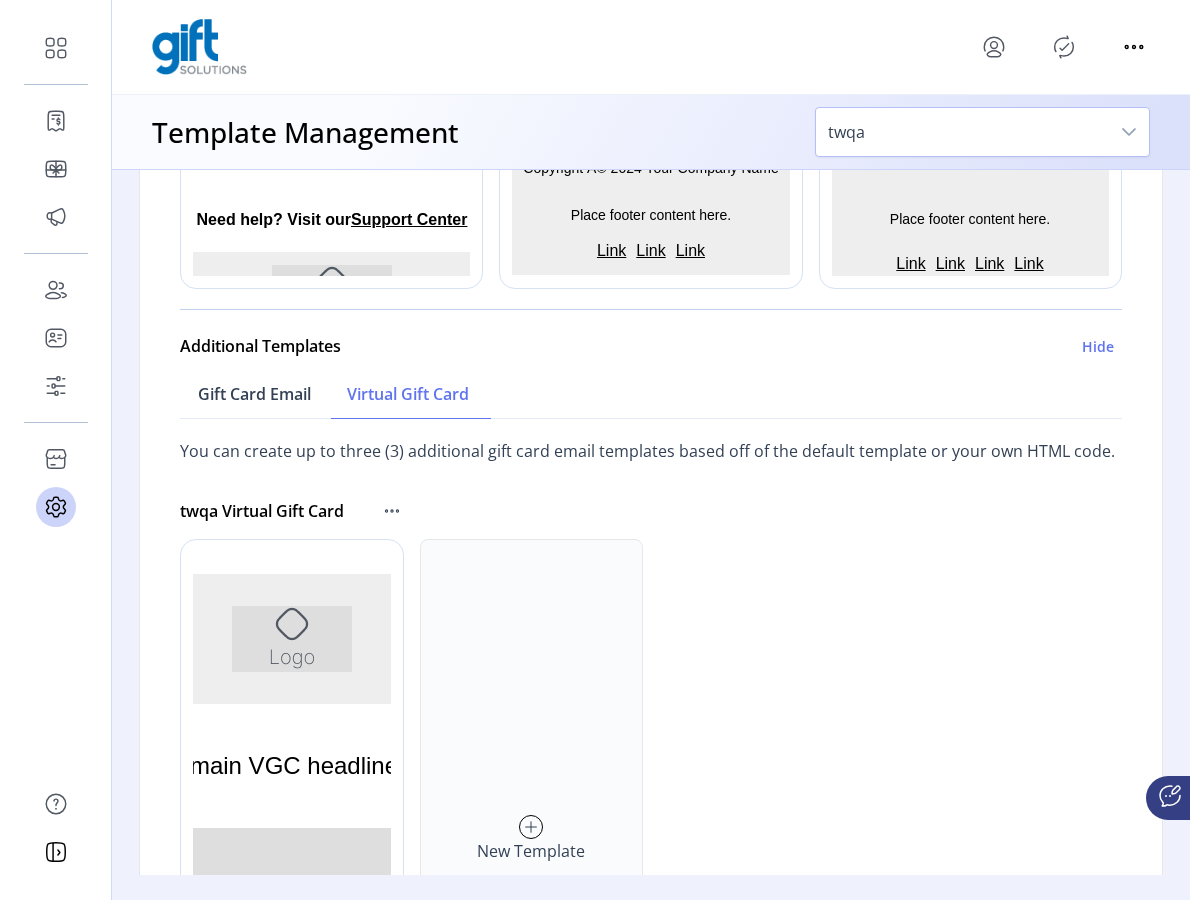 click on "Gift Card Email" at bounding box center (254, 394) 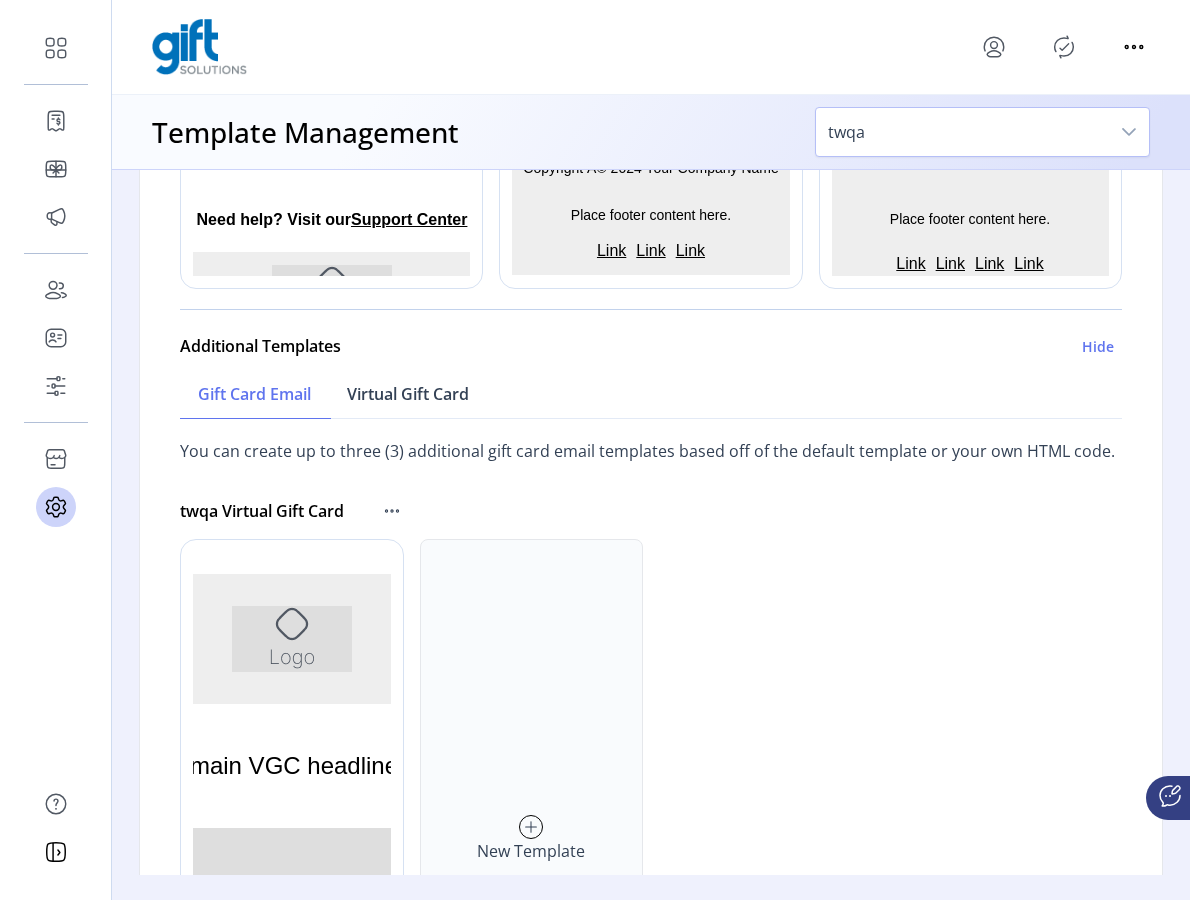 click on "Virtual Gift Card" at bounding box center [408, 394] 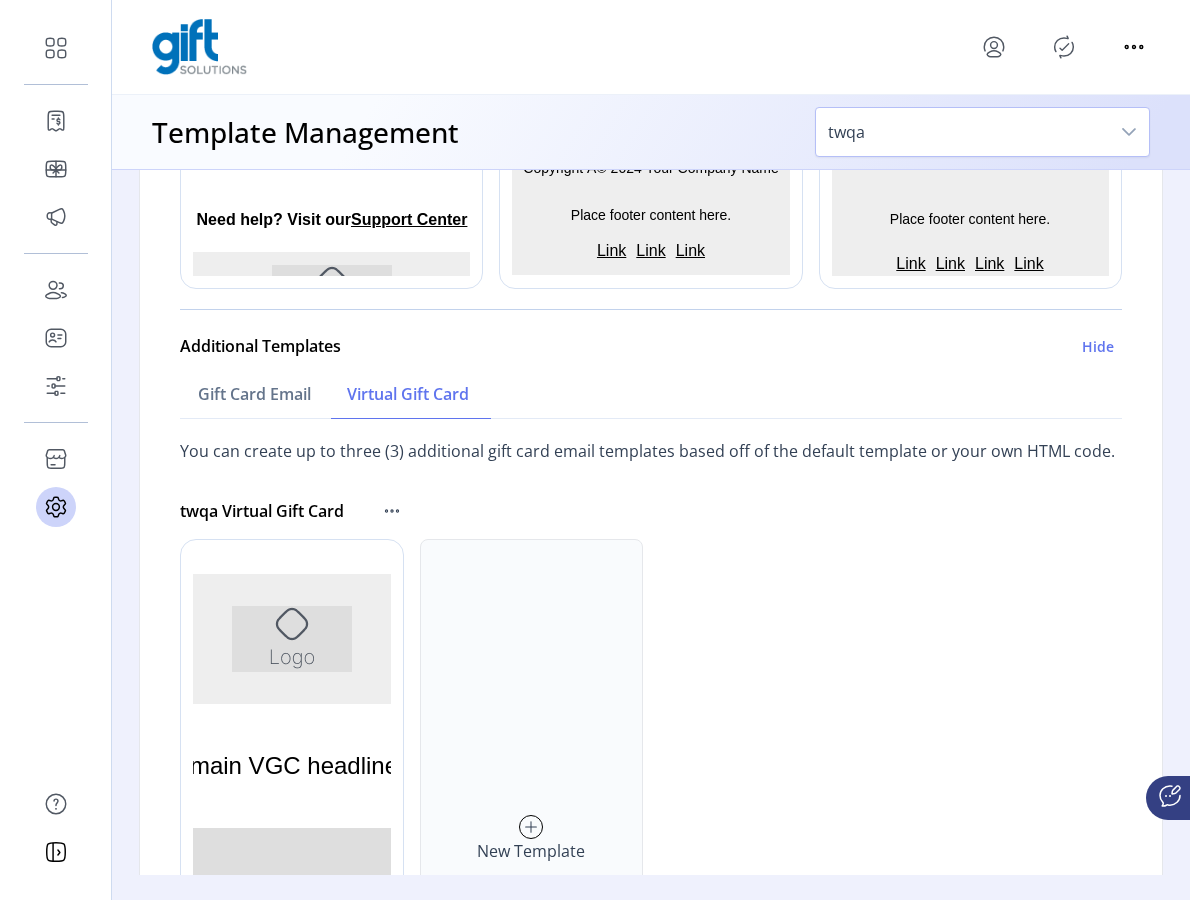 click 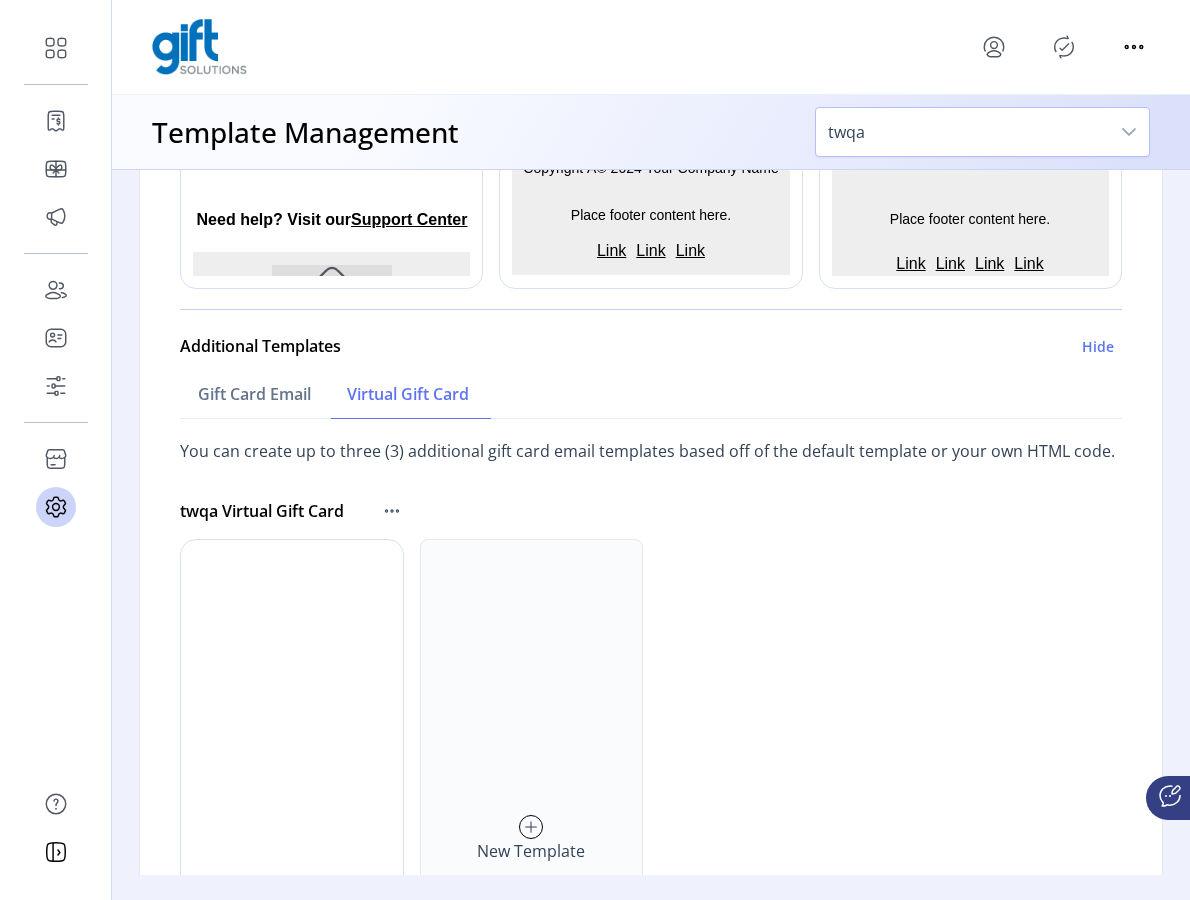 scroll, scrollTop: 0, scrollLeft: 0, axis: both 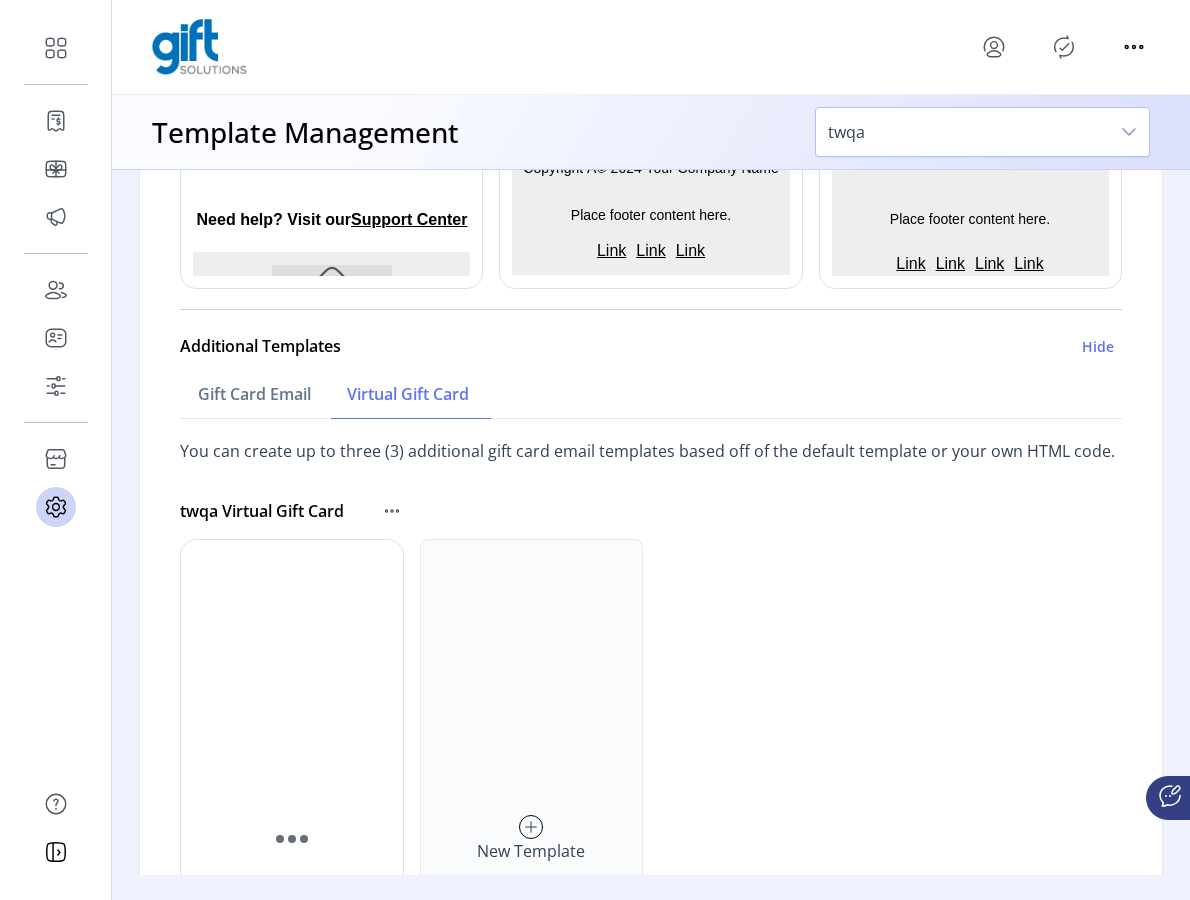 click 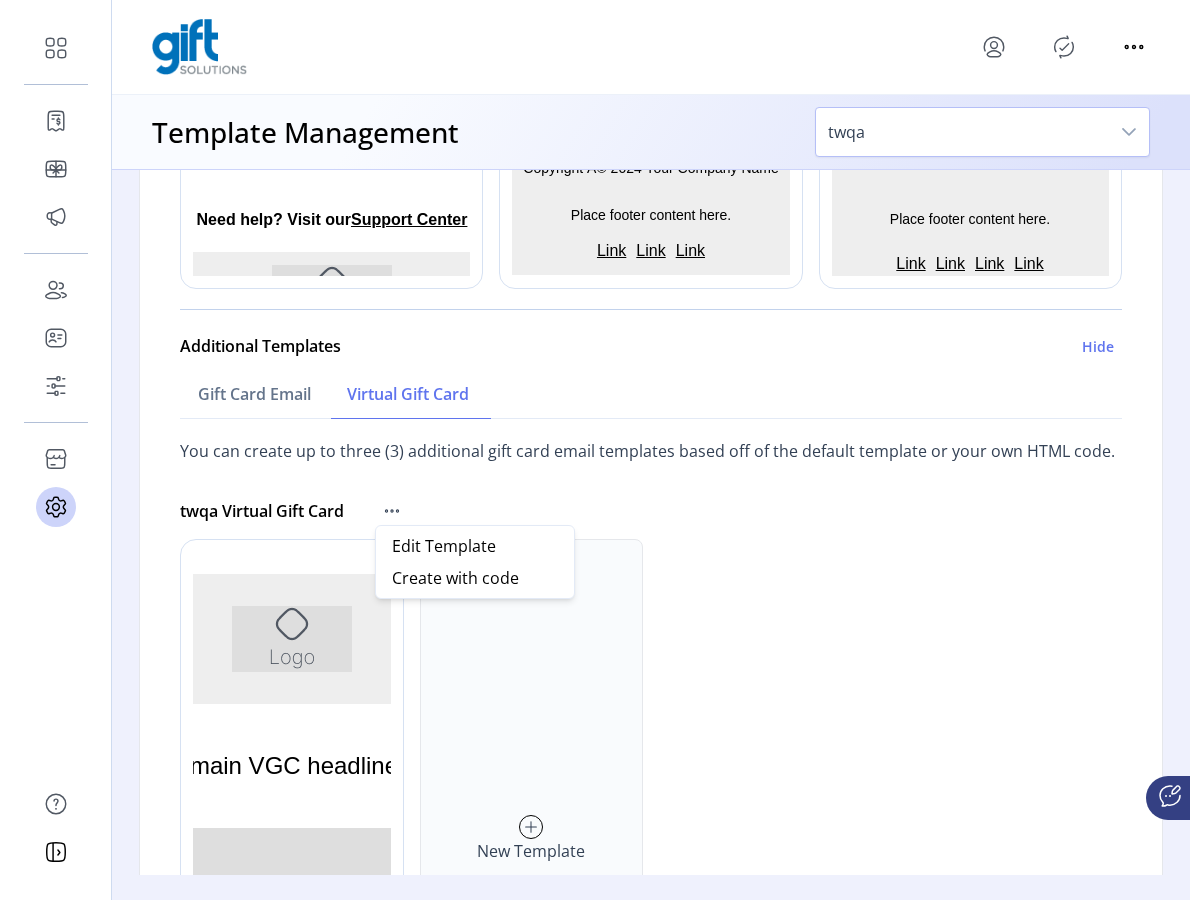 click on "twqa Virtual Gift Card
New Template" at bounding box center (651, 811) 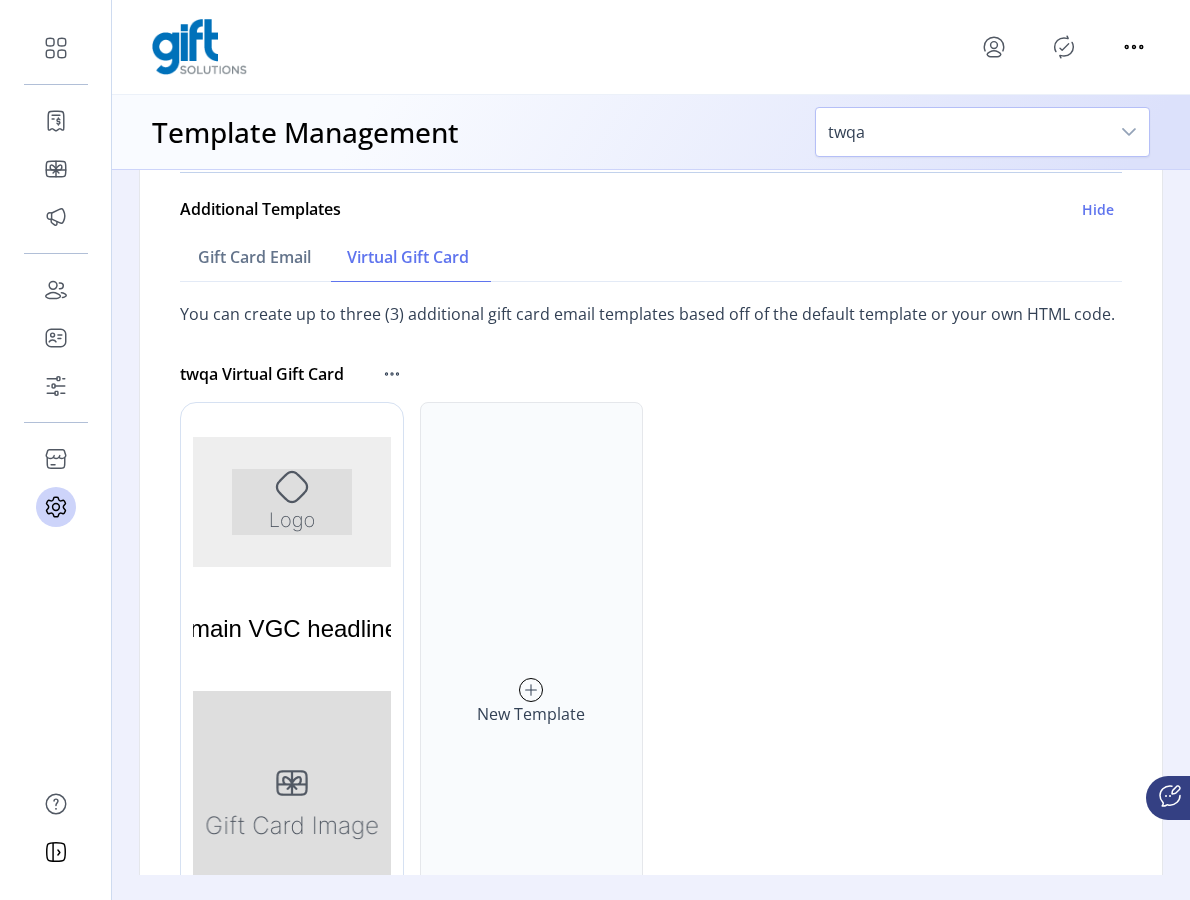 scroll, scrollTop: 1145, scrollLeft: 0, axis: vertical 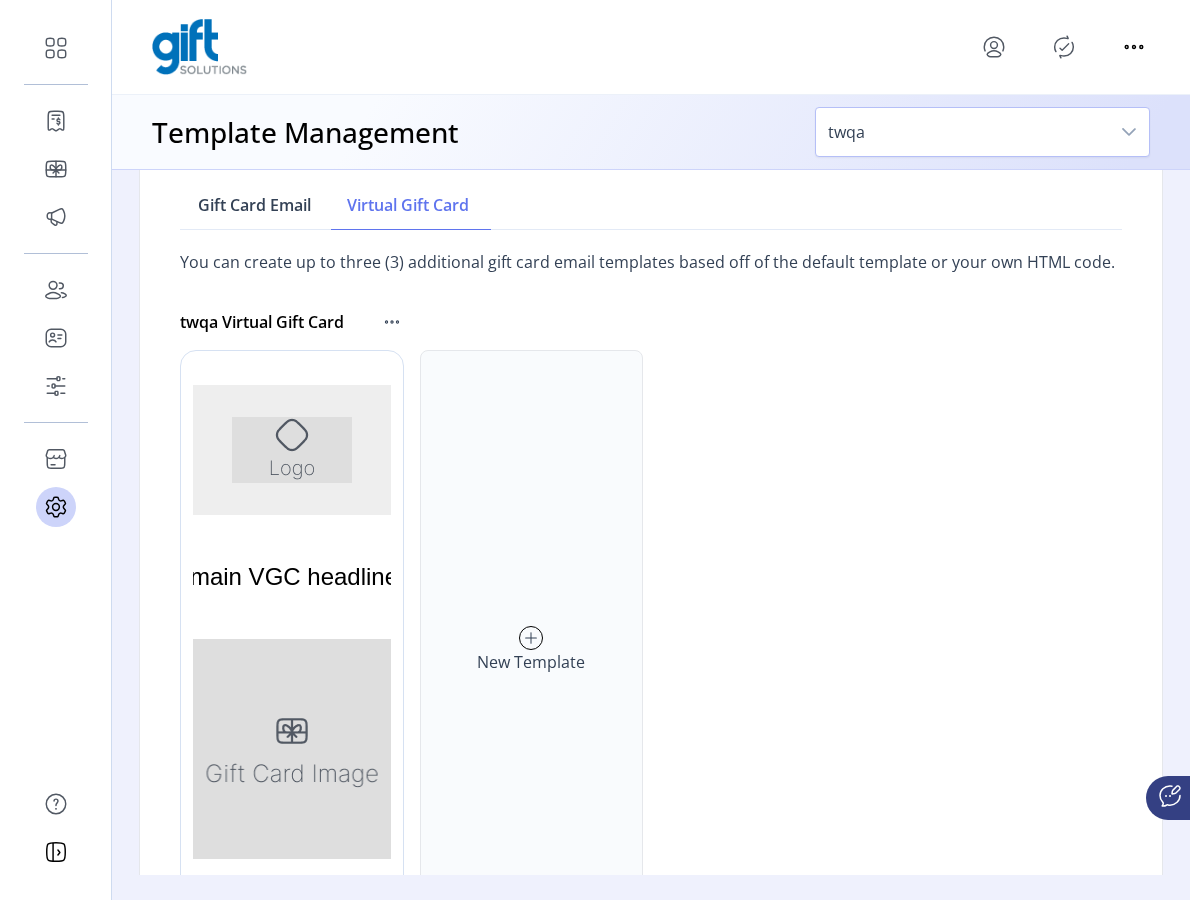 click on "Gift Card Email" at bounding box center (254, 205) 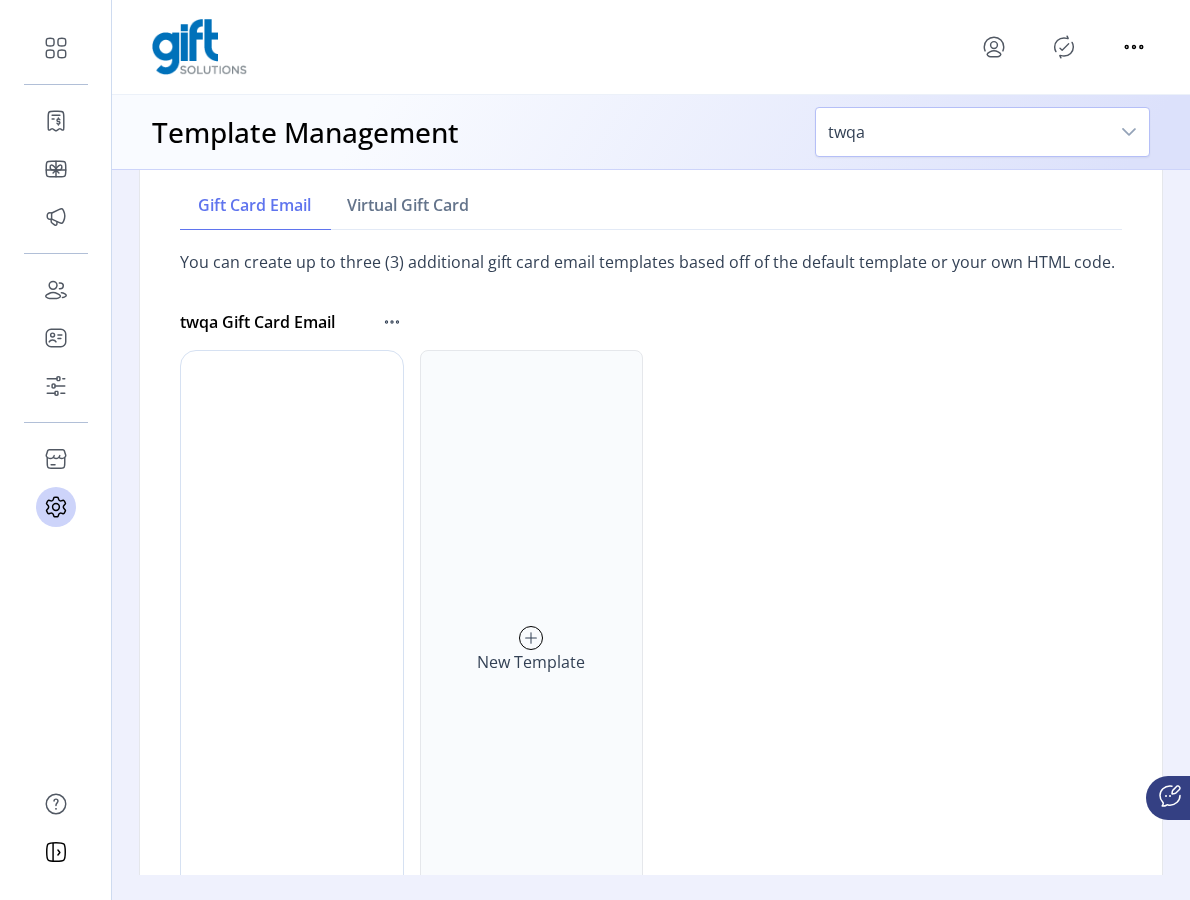 scroll, scrollTop: 0, scrollLeft: 0, axis: both 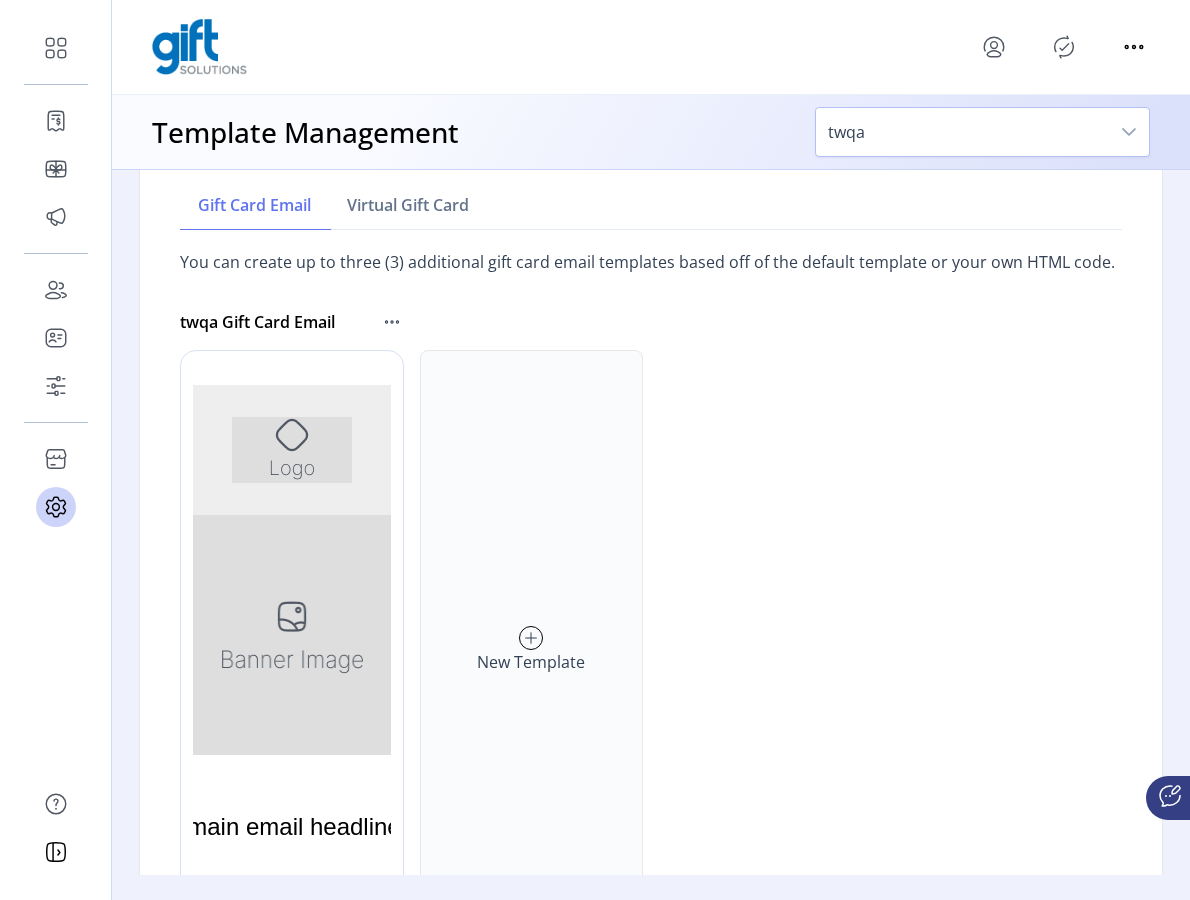 click 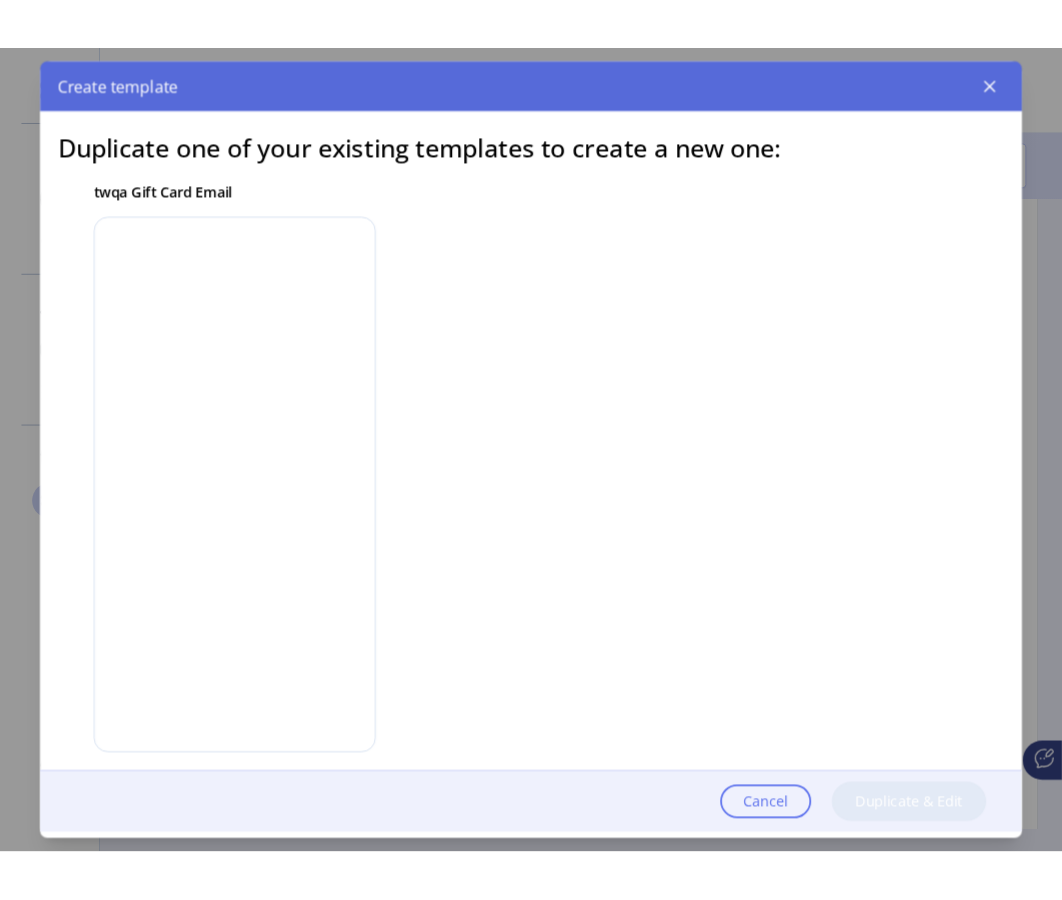 scroll, scrollTop: 0, scrollLeft: 0, axis: both 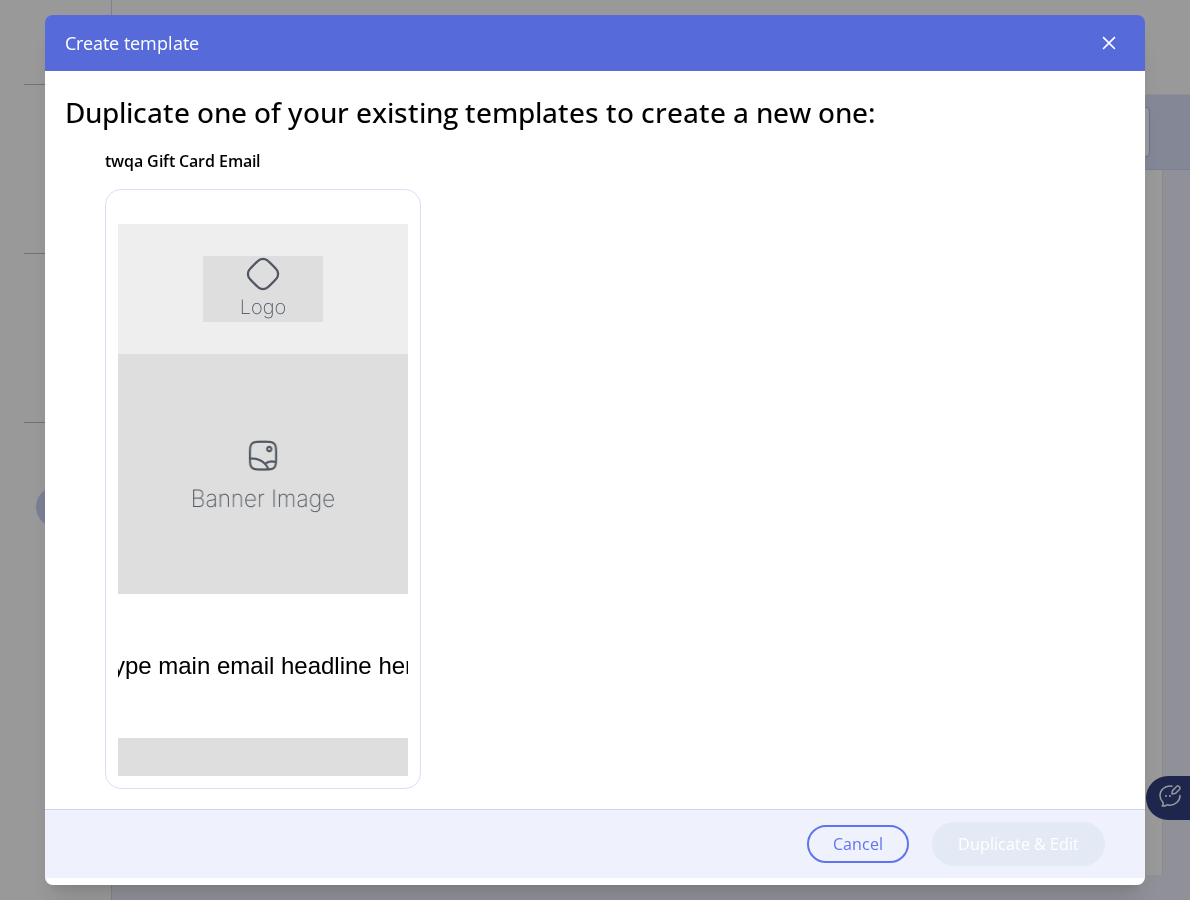 click at bounding box center [263, 473] 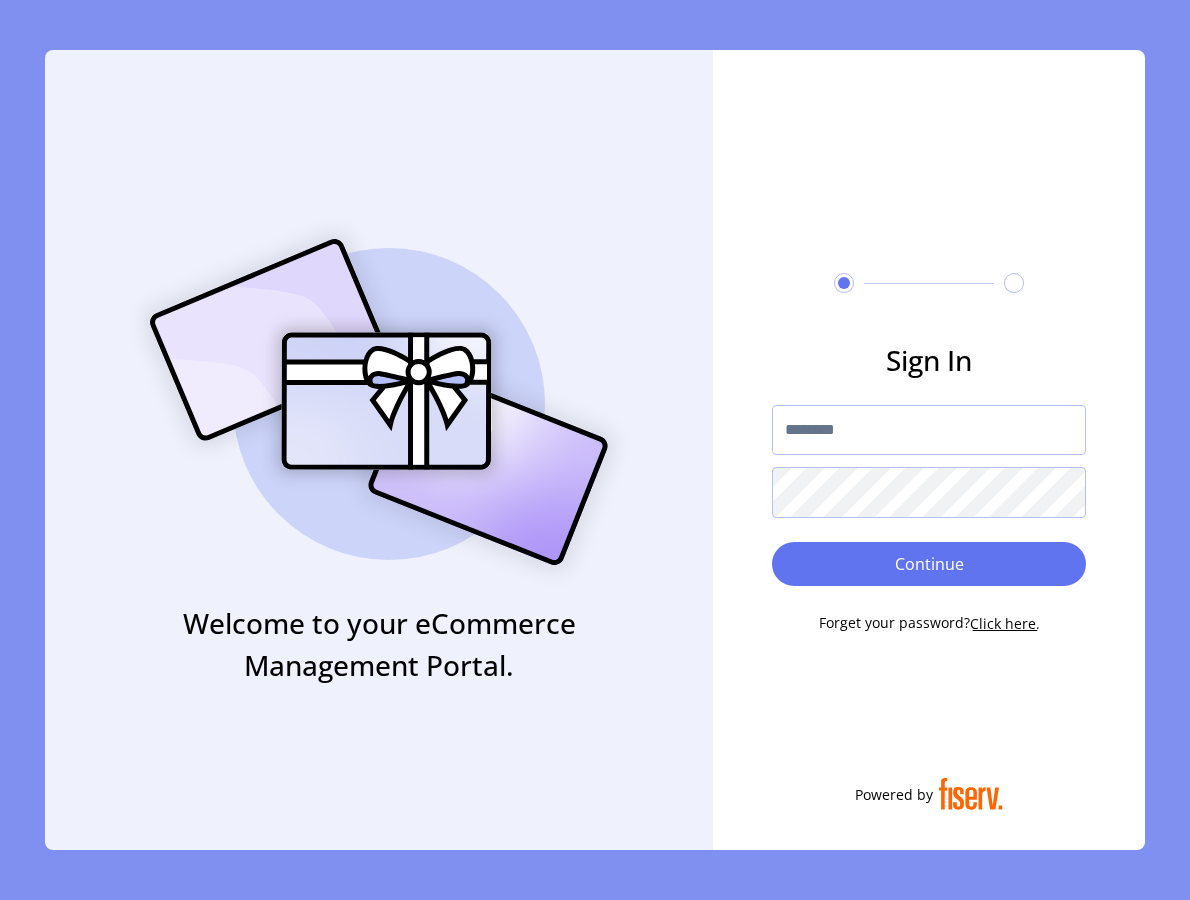 click at bounding box center (929, 430) 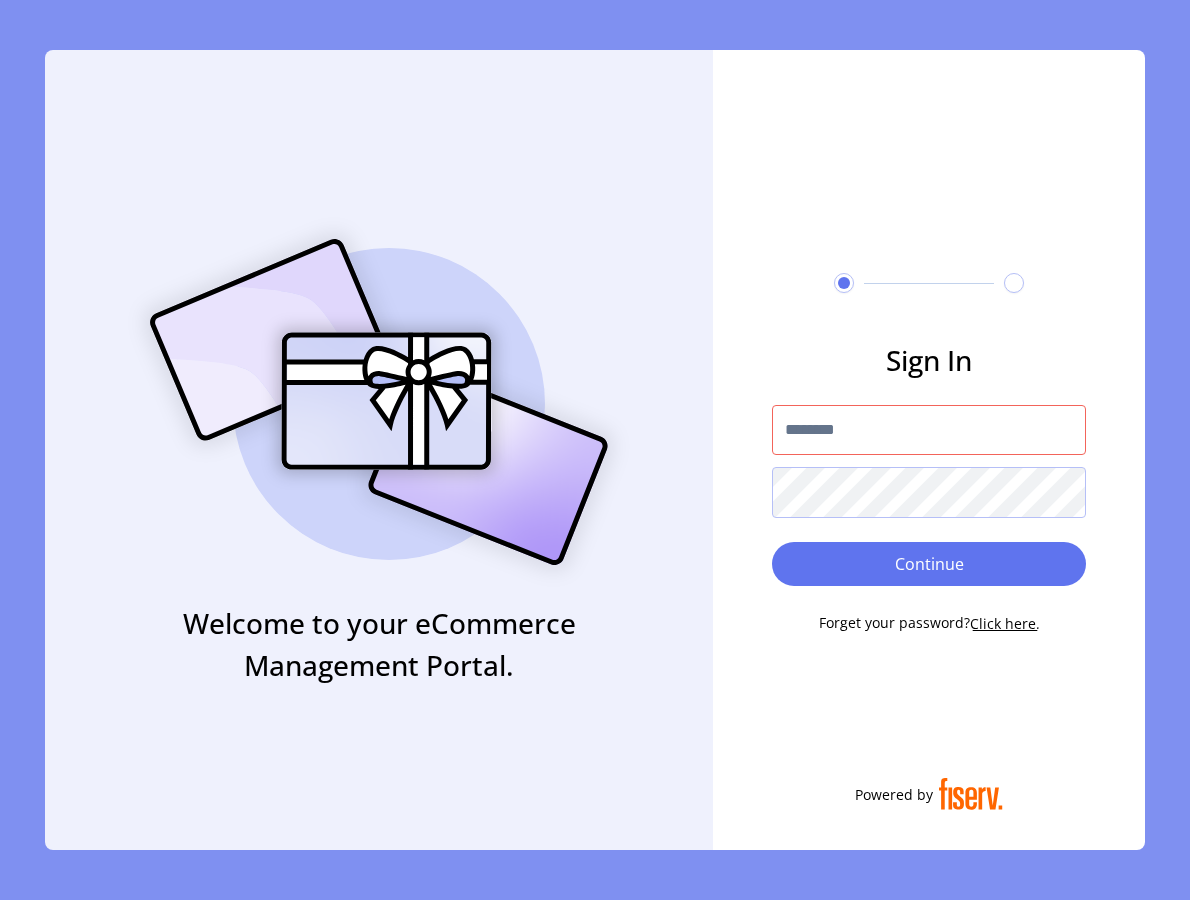 type on "*********" 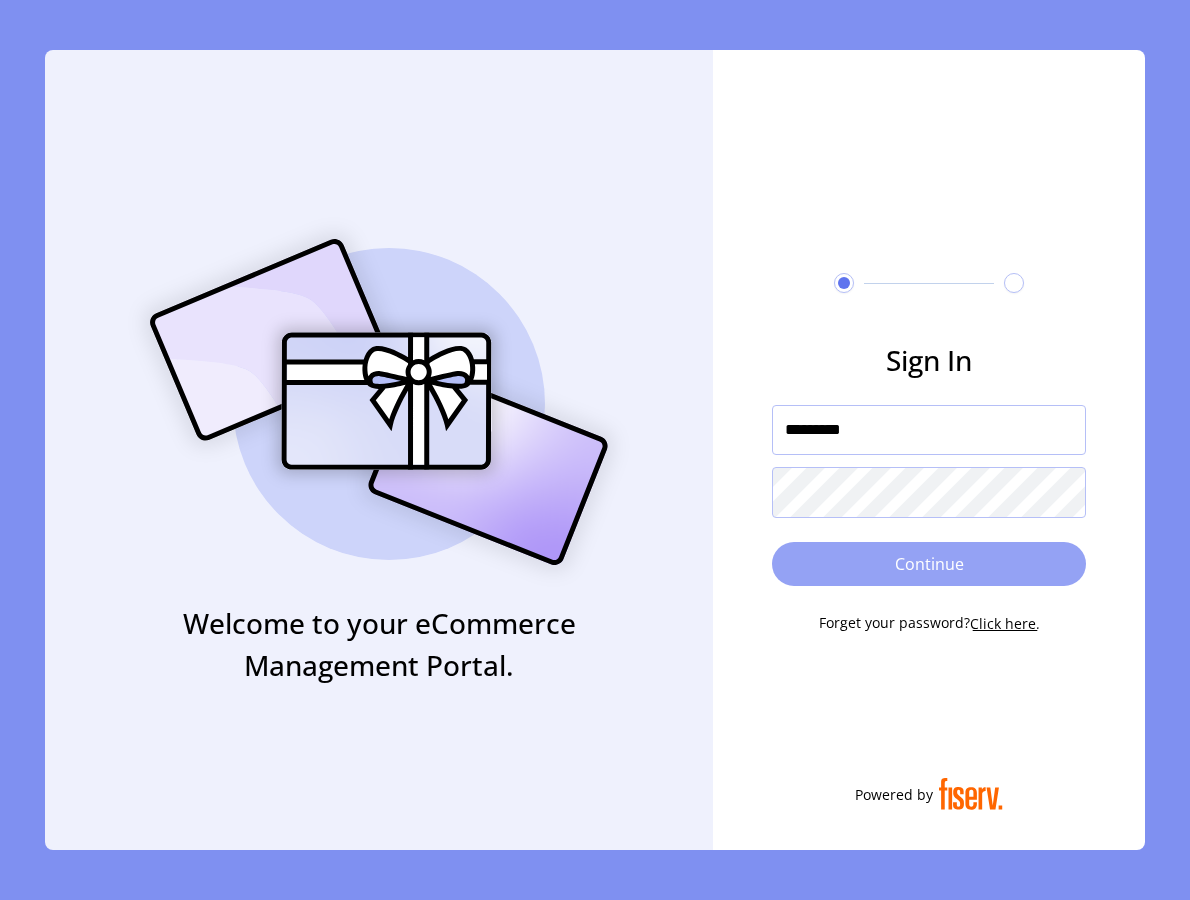 click on "Continue" at bounding box center [929, 564] 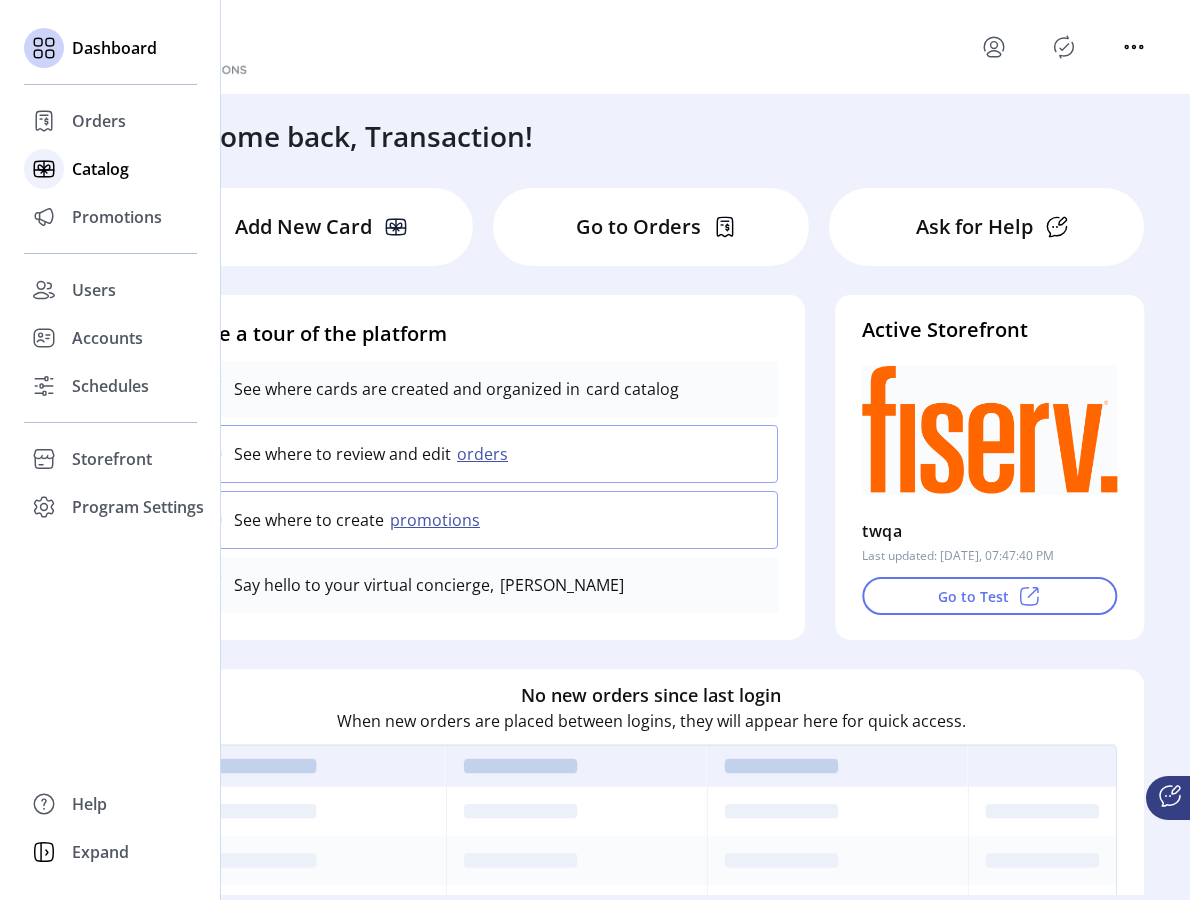 click on "Catalog" 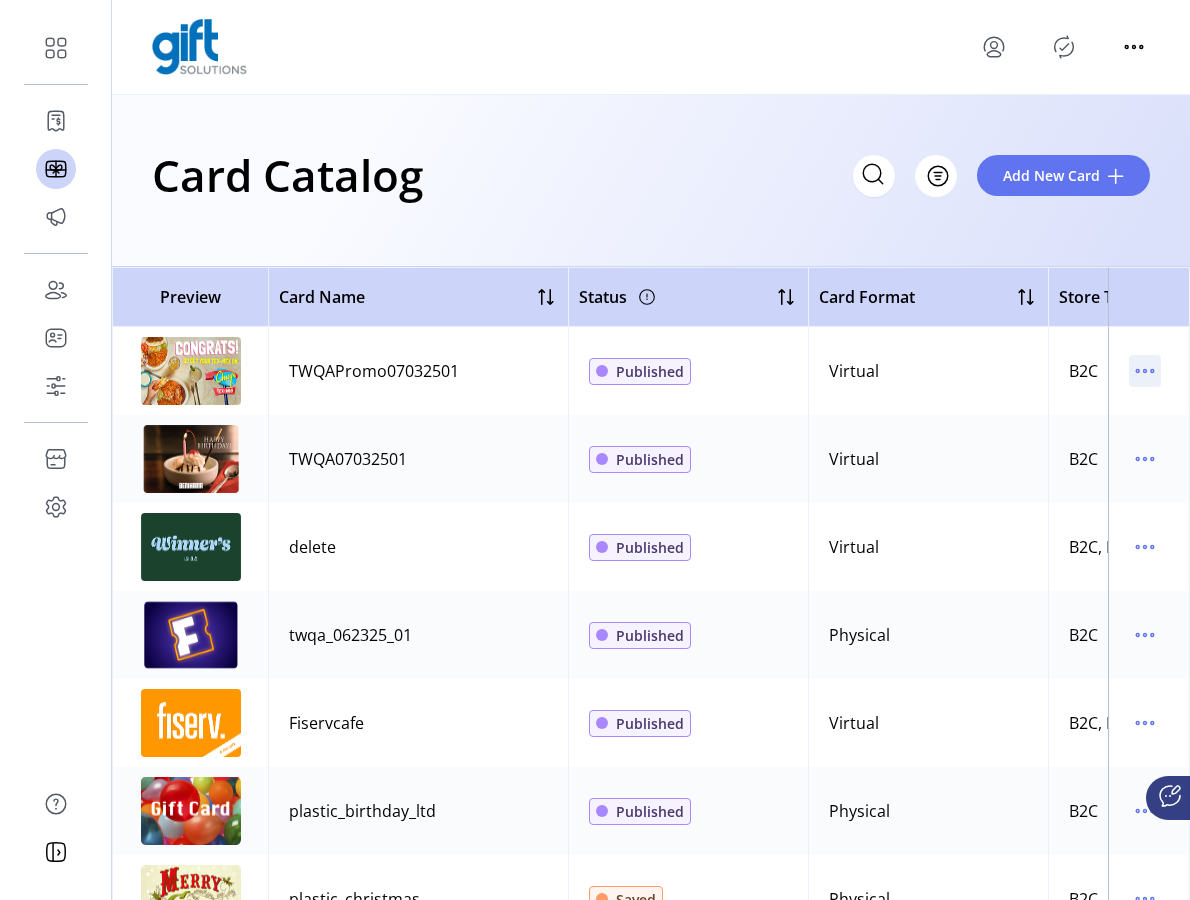 click 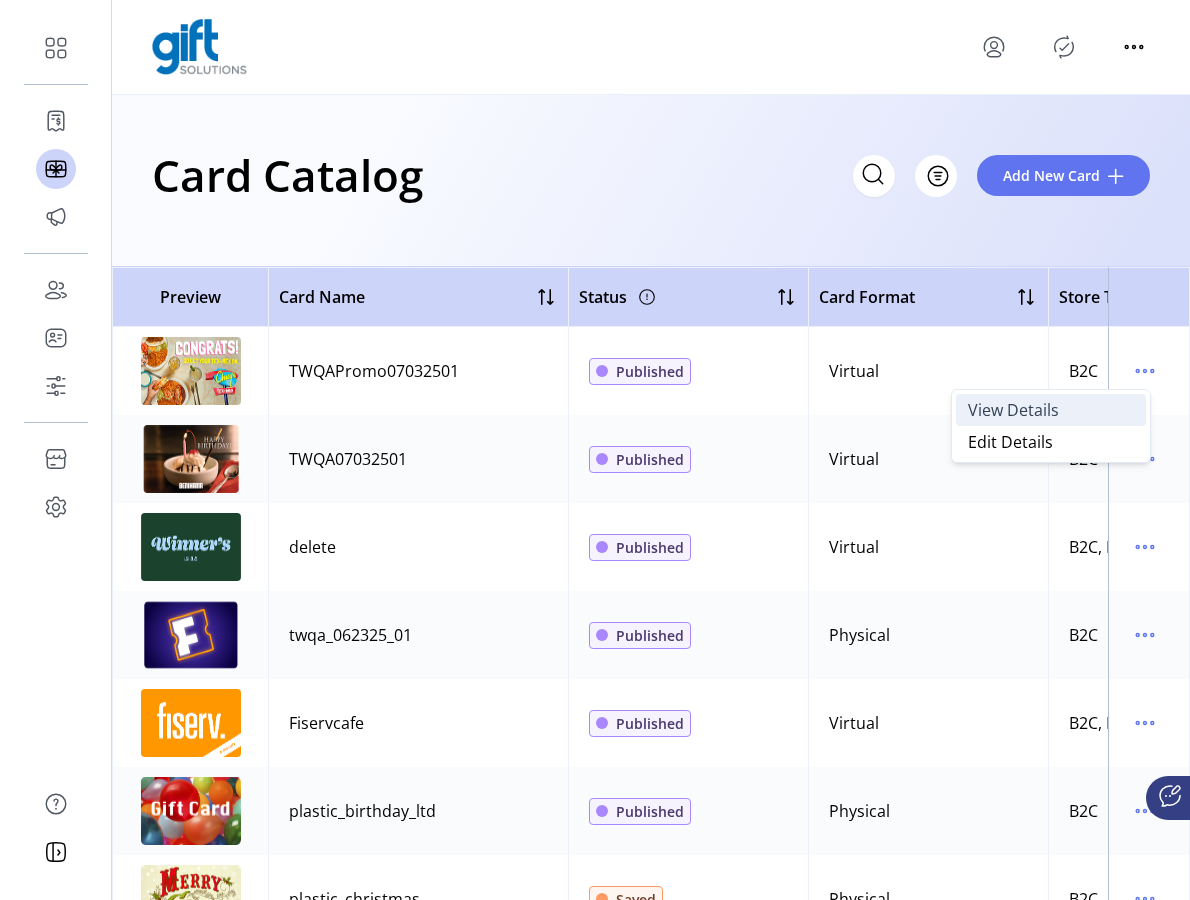 click on "View Details" at bounding box center [1051, 410] 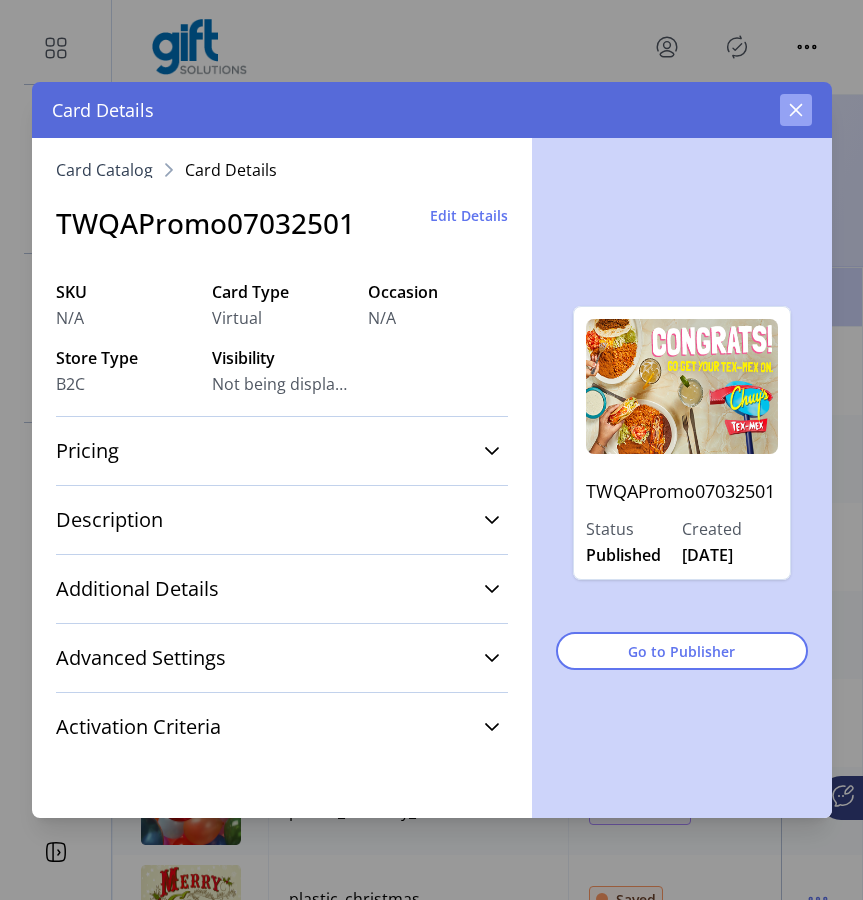 click 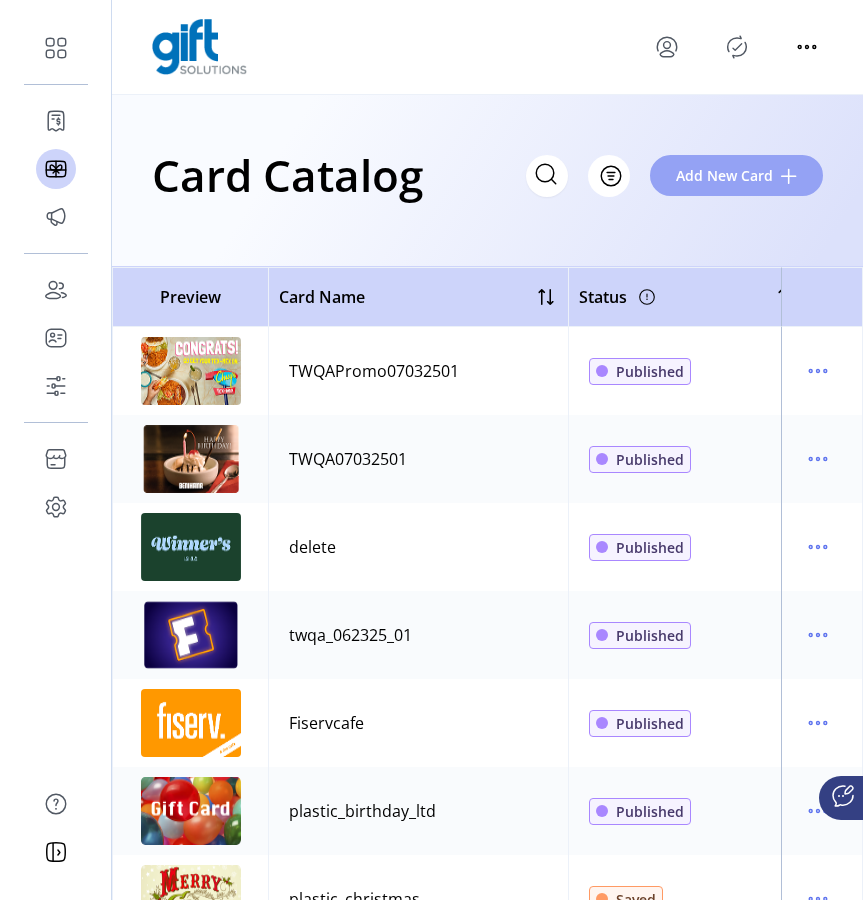 click on "Add New Card" 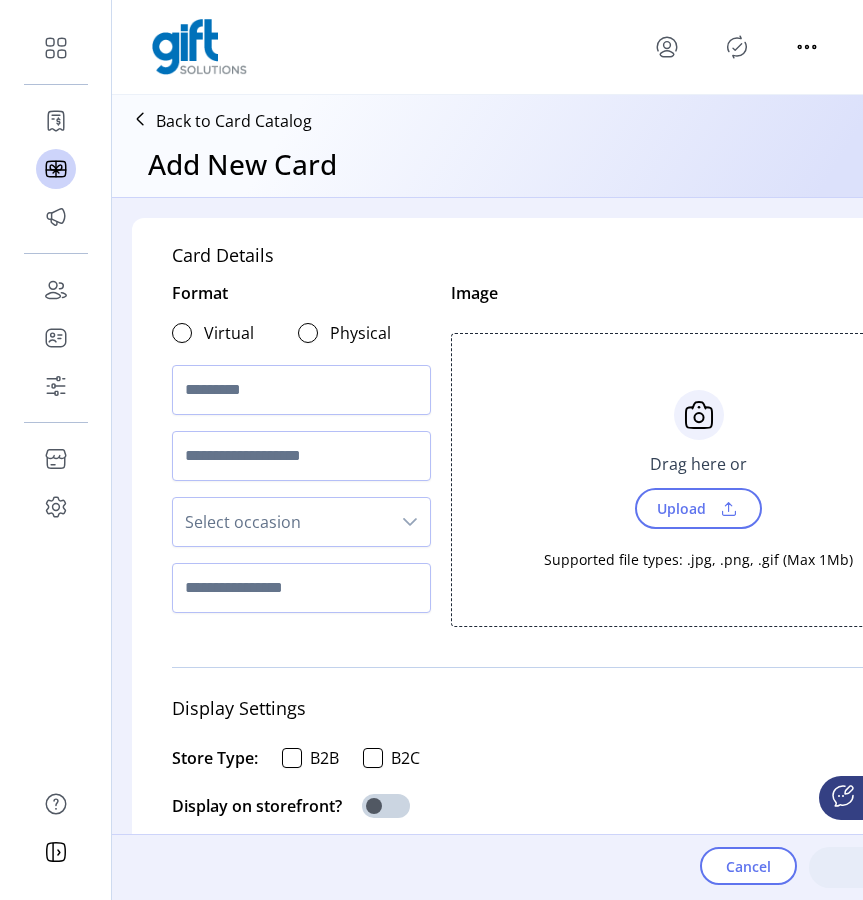 click on "Upload" 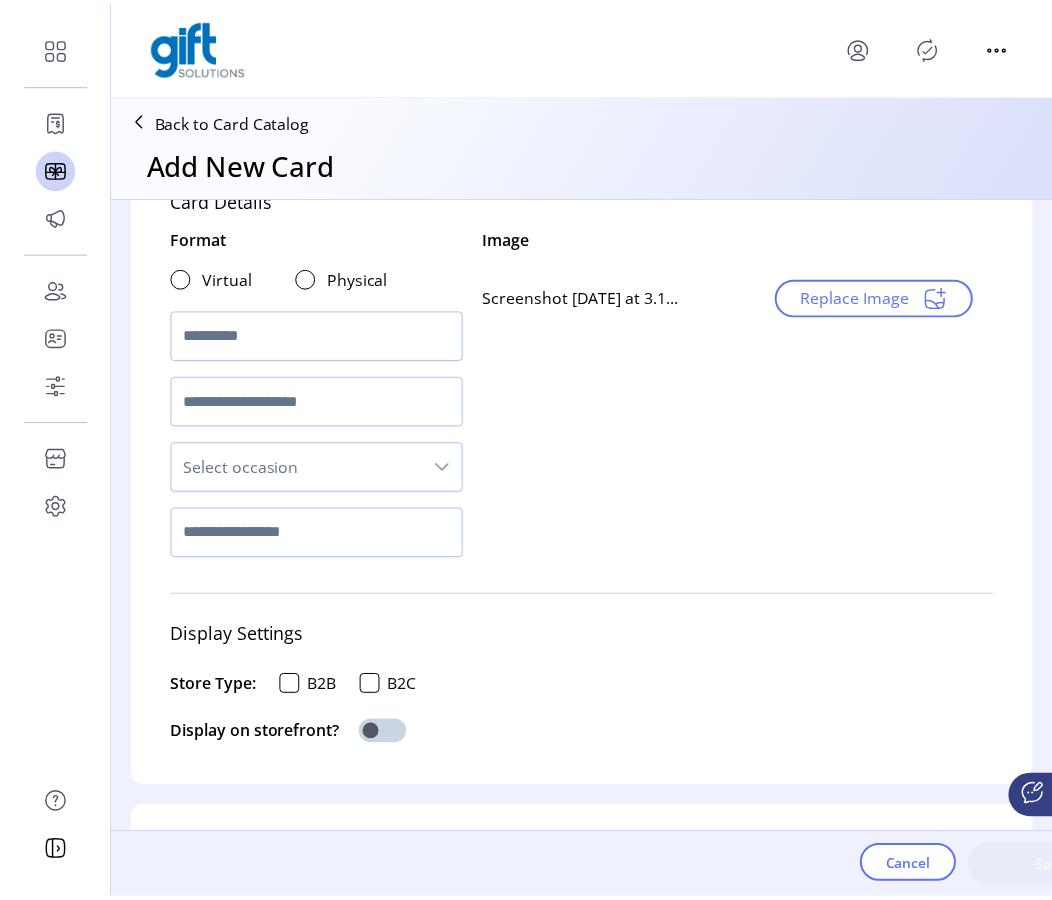 scroll, scrollTop: 0, scrollLeft: 0, axis: both 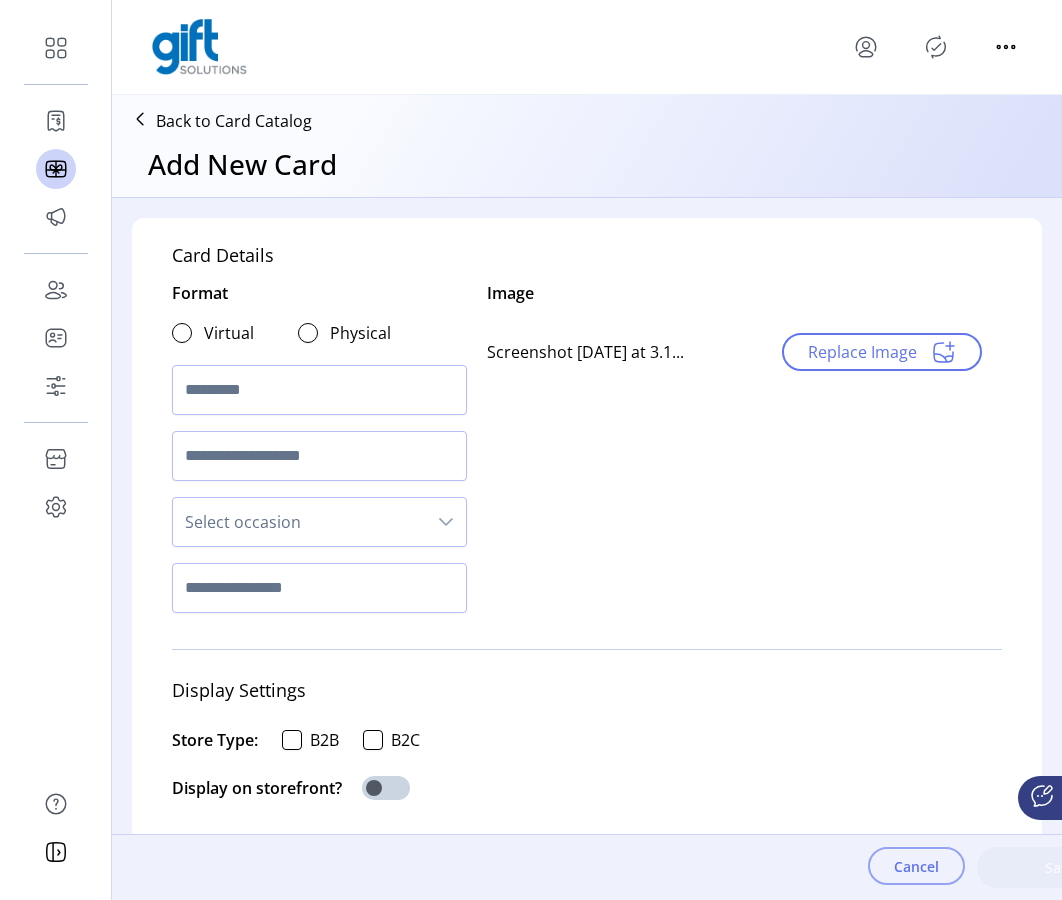click on "Cancel" 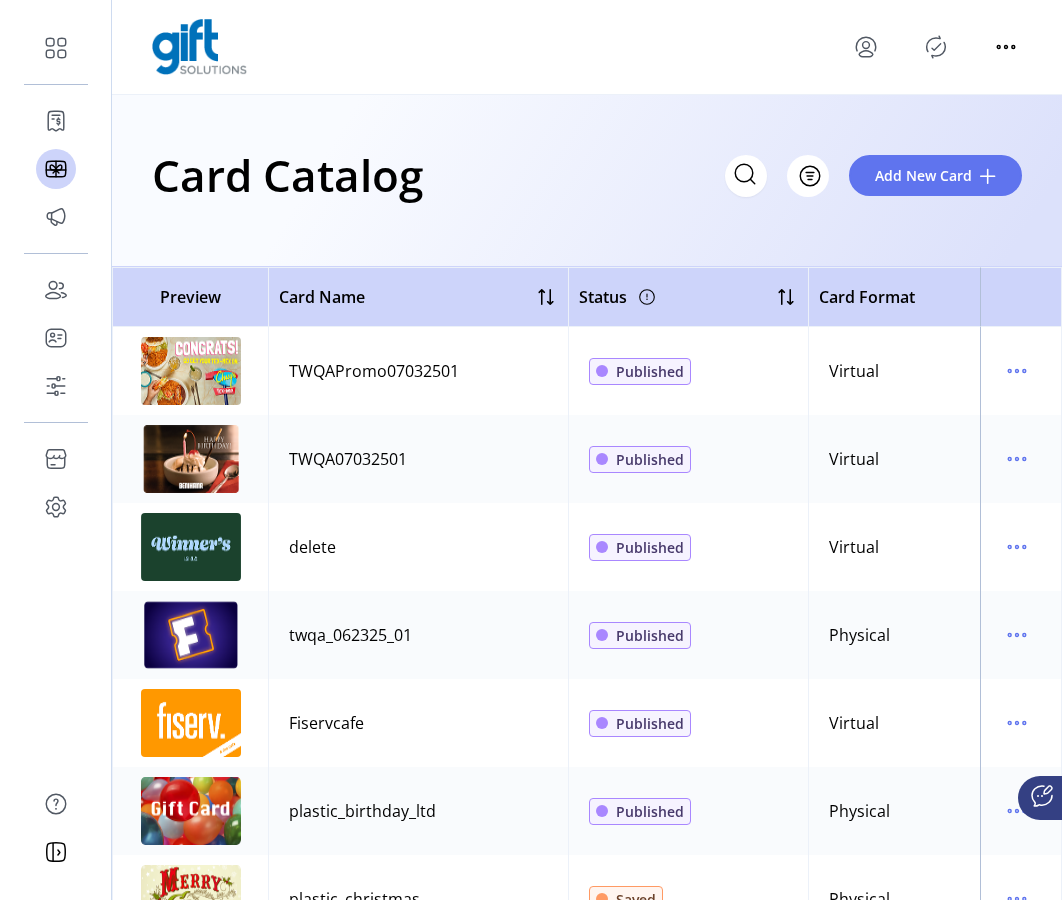 click 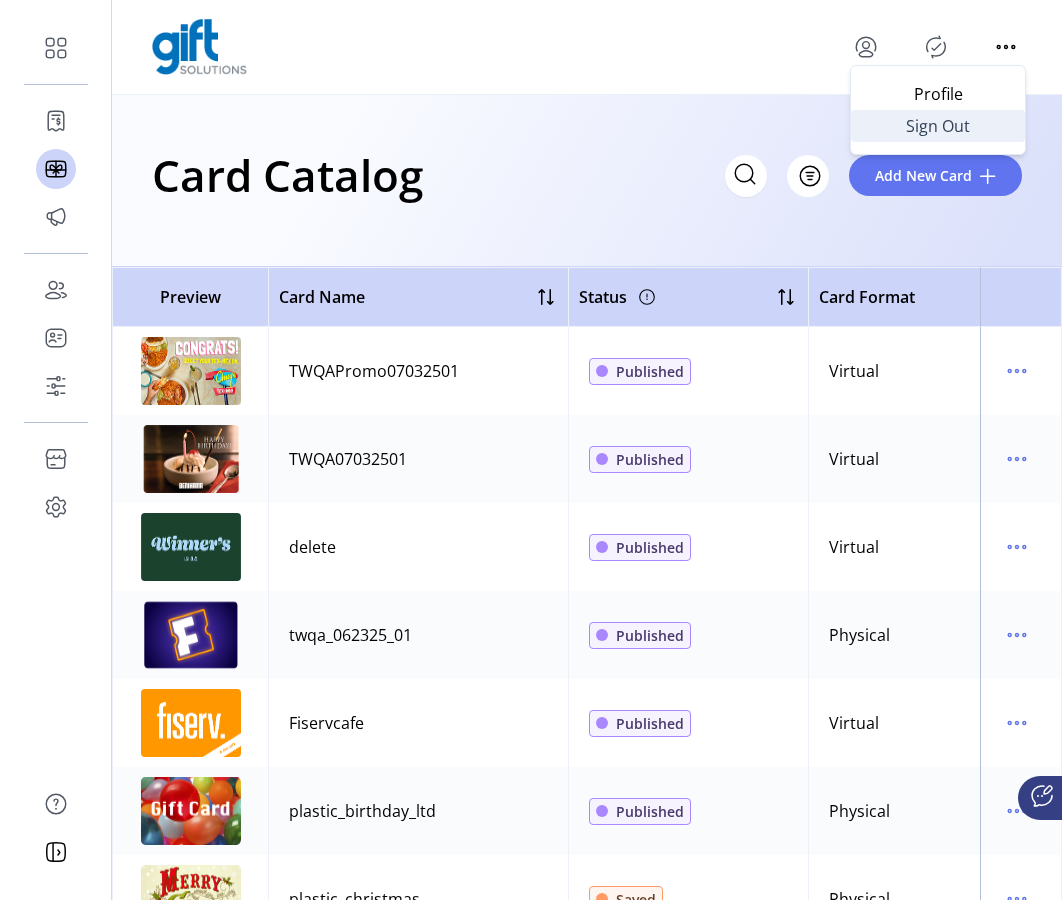 click on "Sign Out" at bounding box center [938, 126] 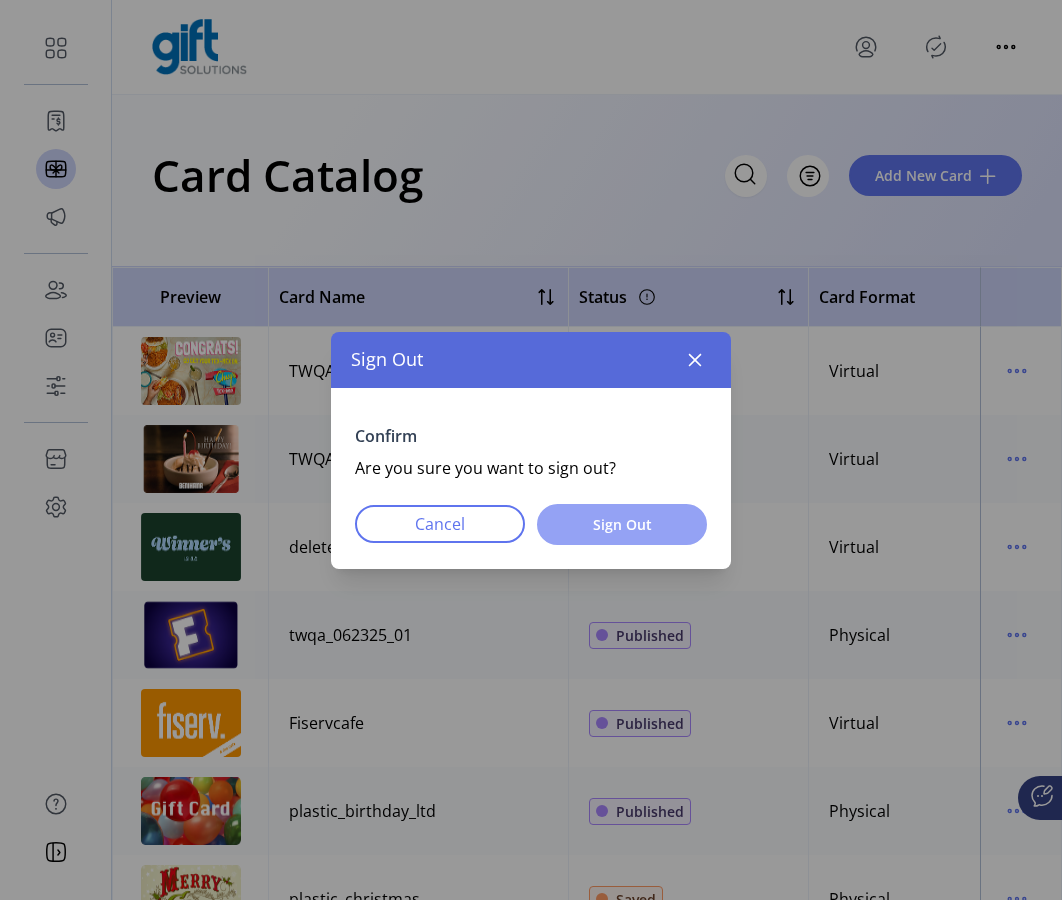 click on "Sign Out" at bounding box center [622, 524] 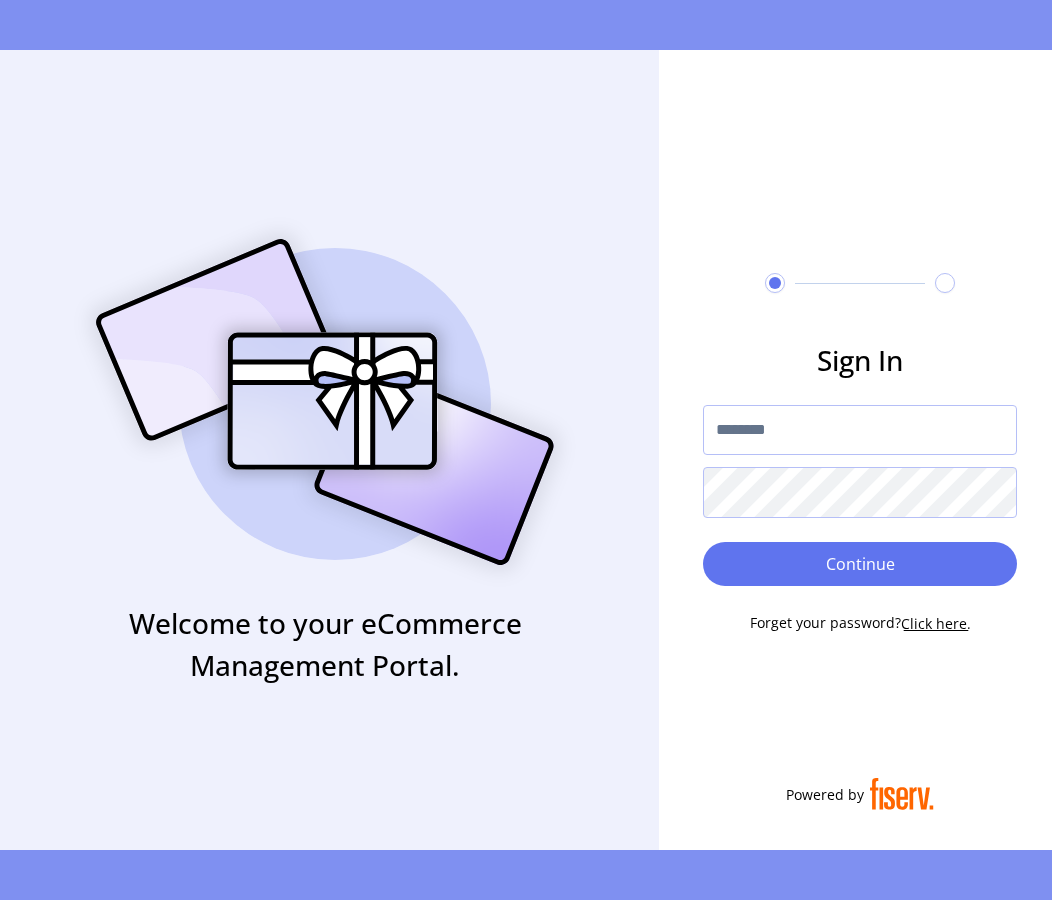 click at bounding box center [860, 430] 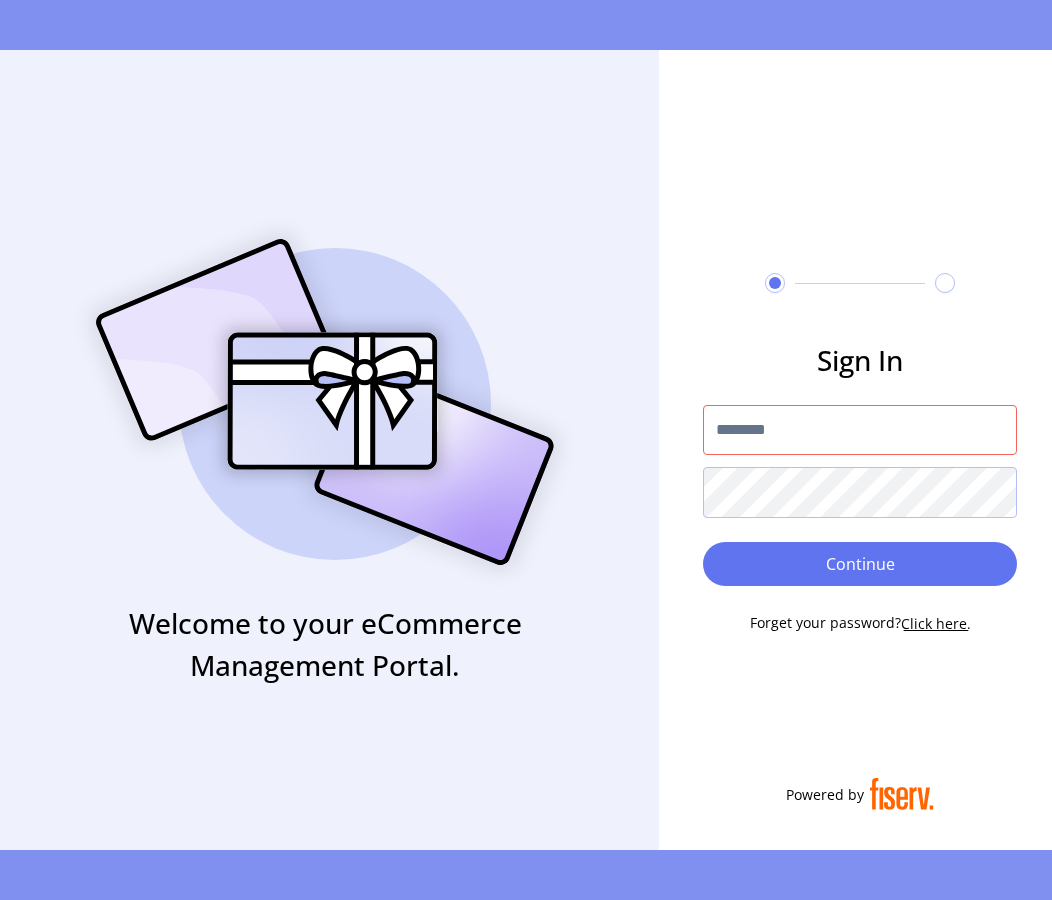 type on "**********" 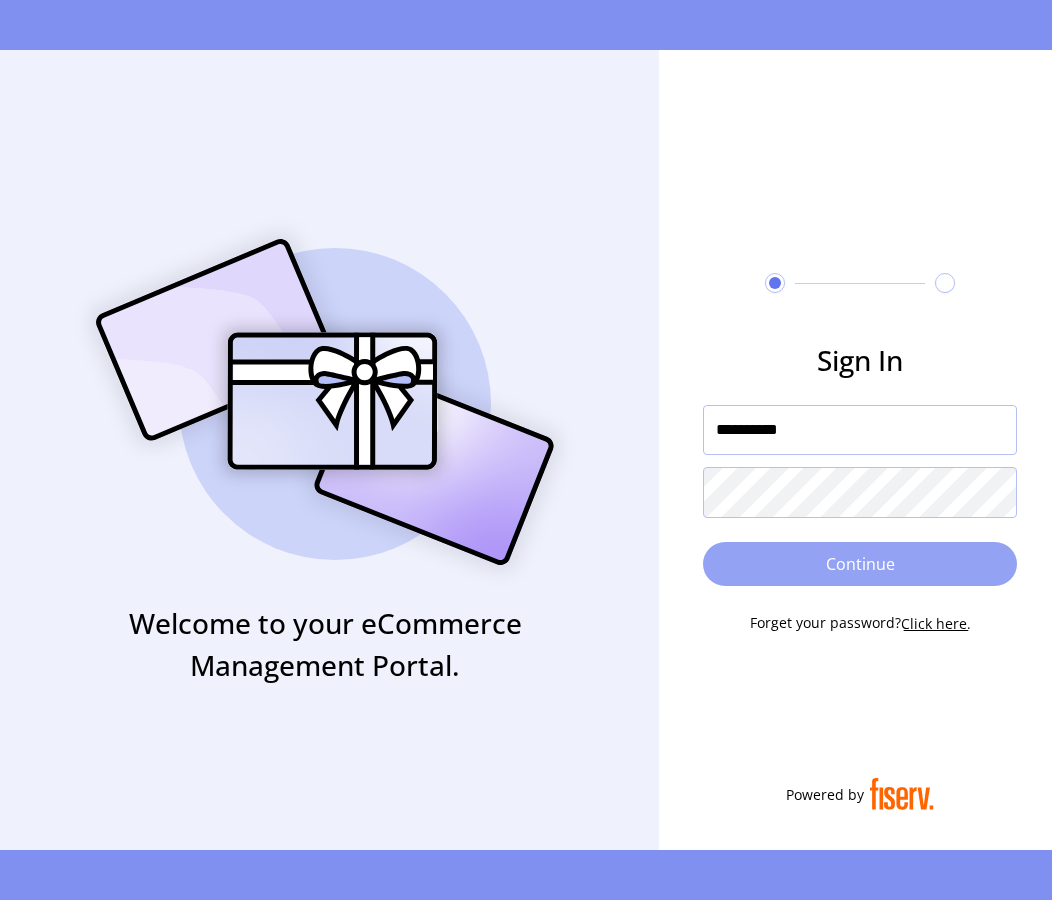 click on "Continue" at bounding box center [860, 564] 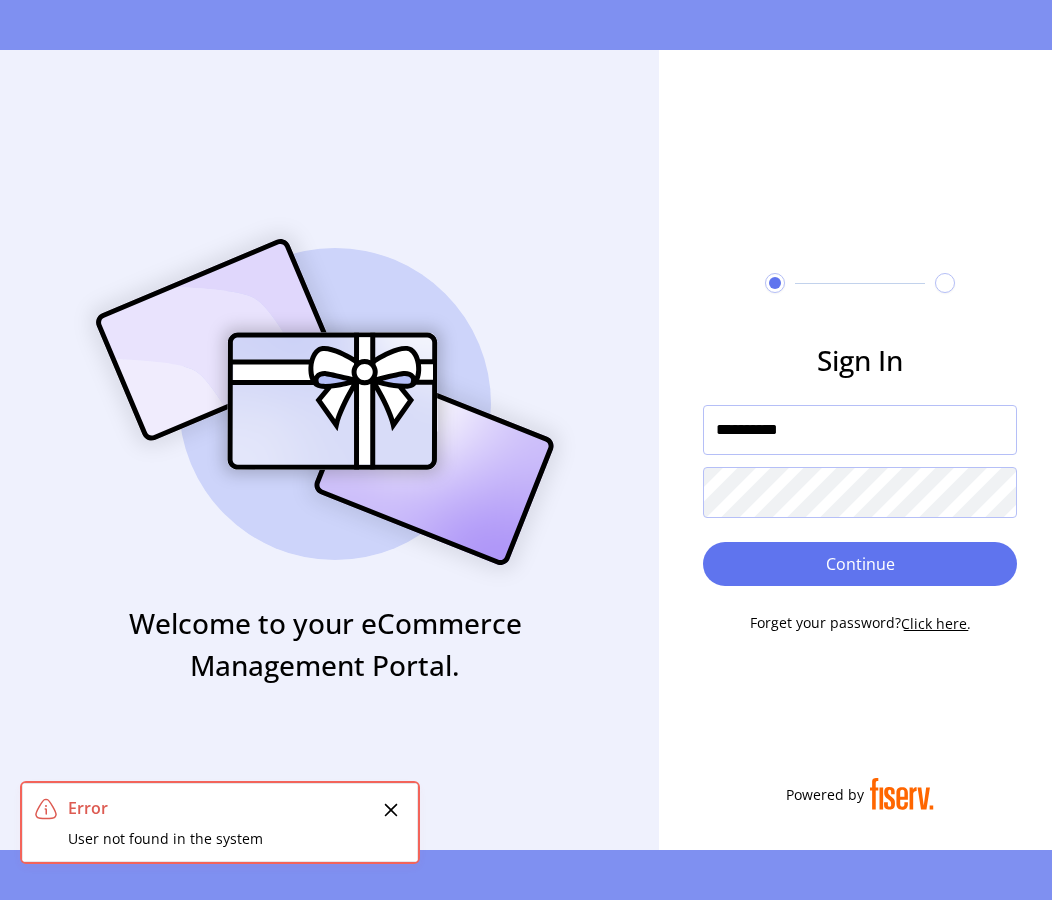 click on "**********" at bounding box center [860, 430] 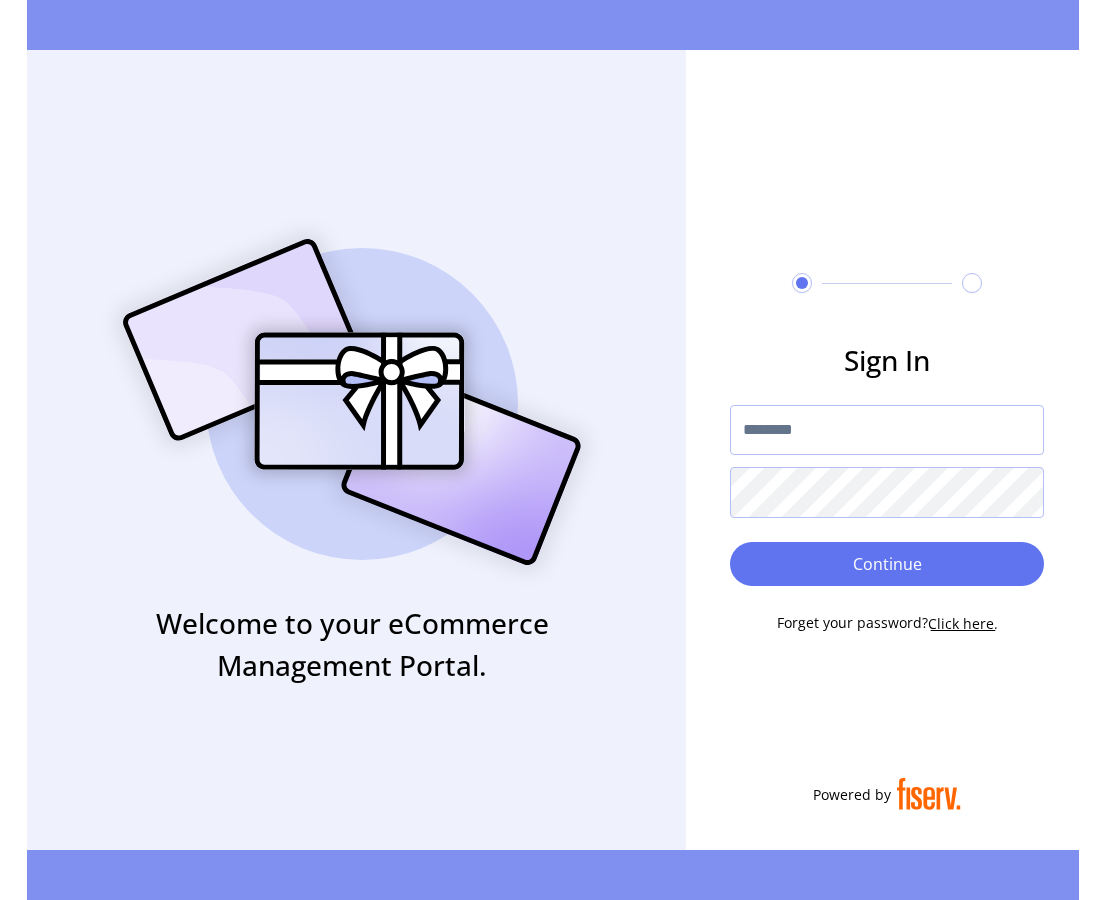 scroll, scrollTop: 0, scrollLeft: 0, axis: both 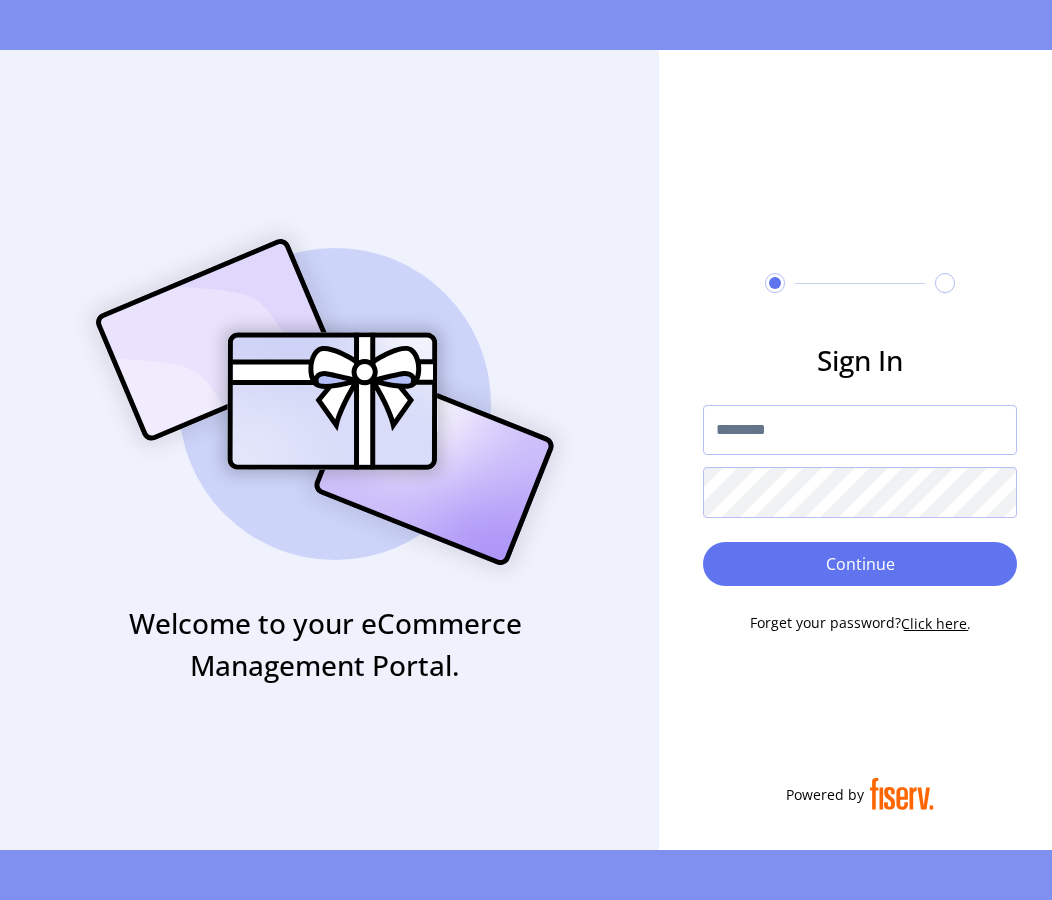 type on "**********" 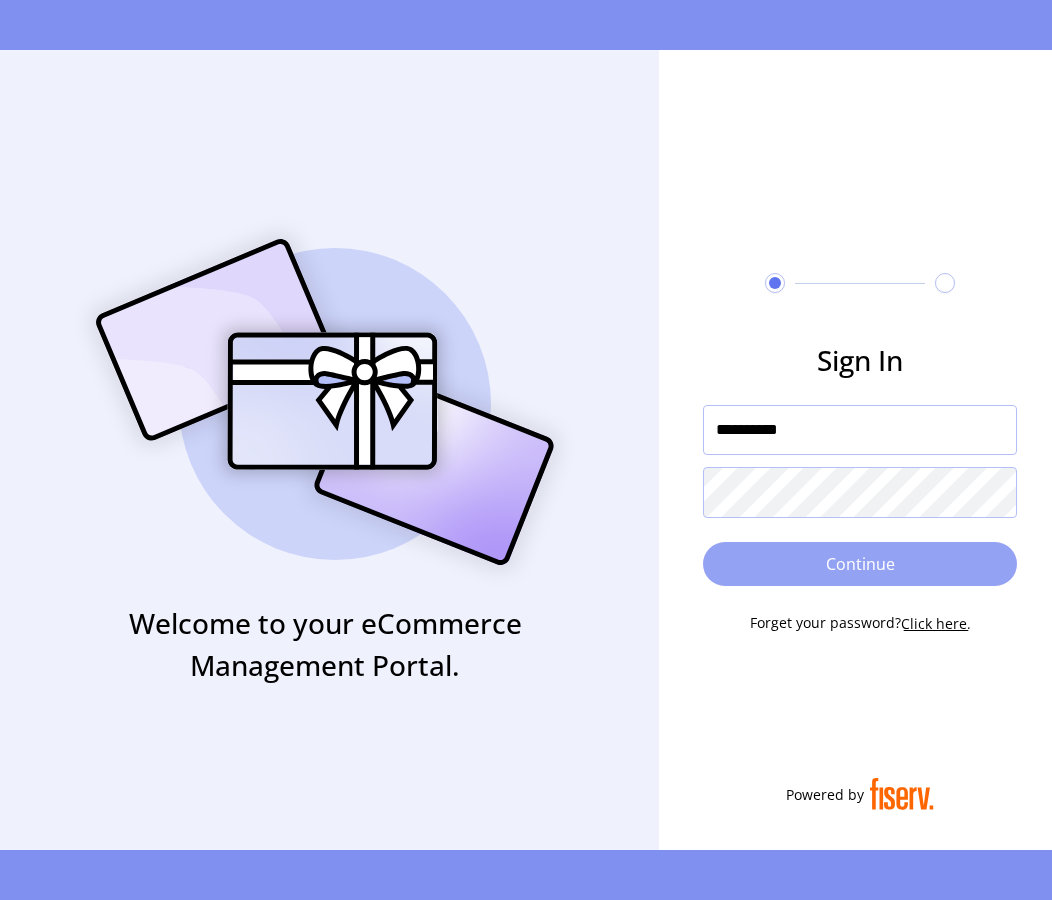 click on "Continue" at bounding box center (860, 564) 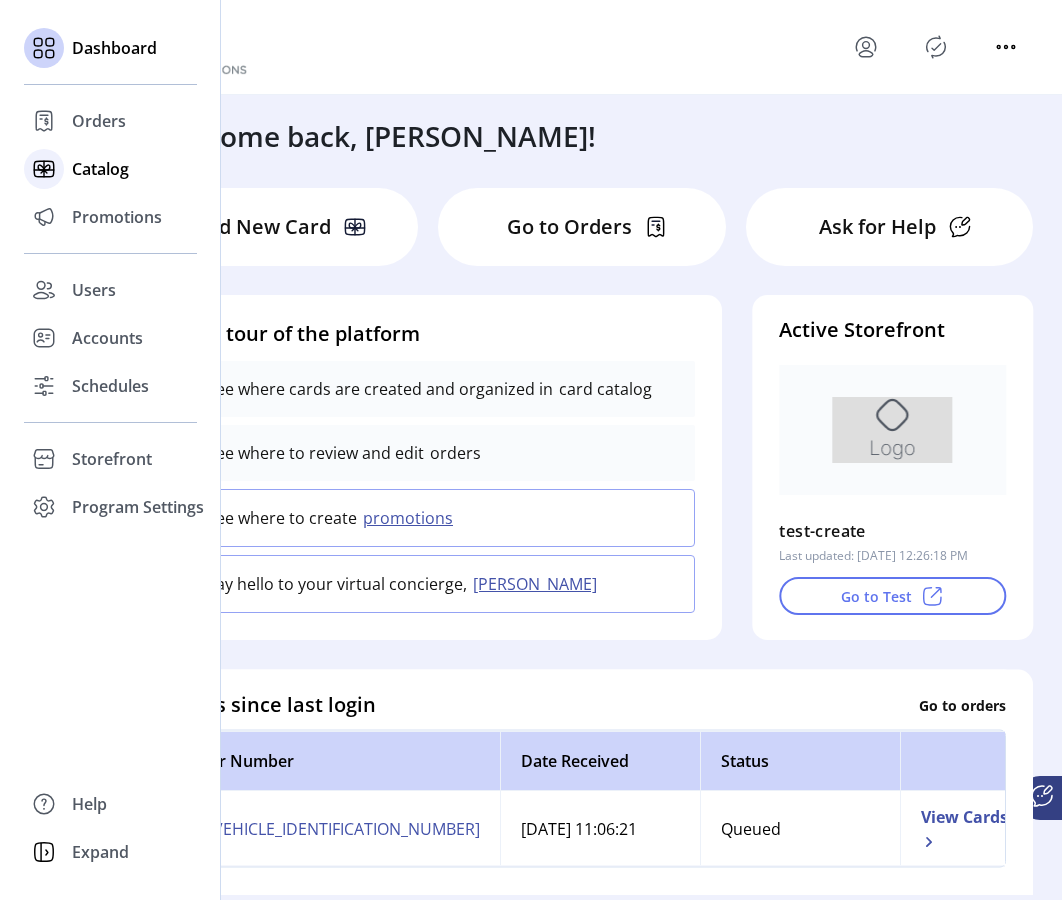click on "Catalog" 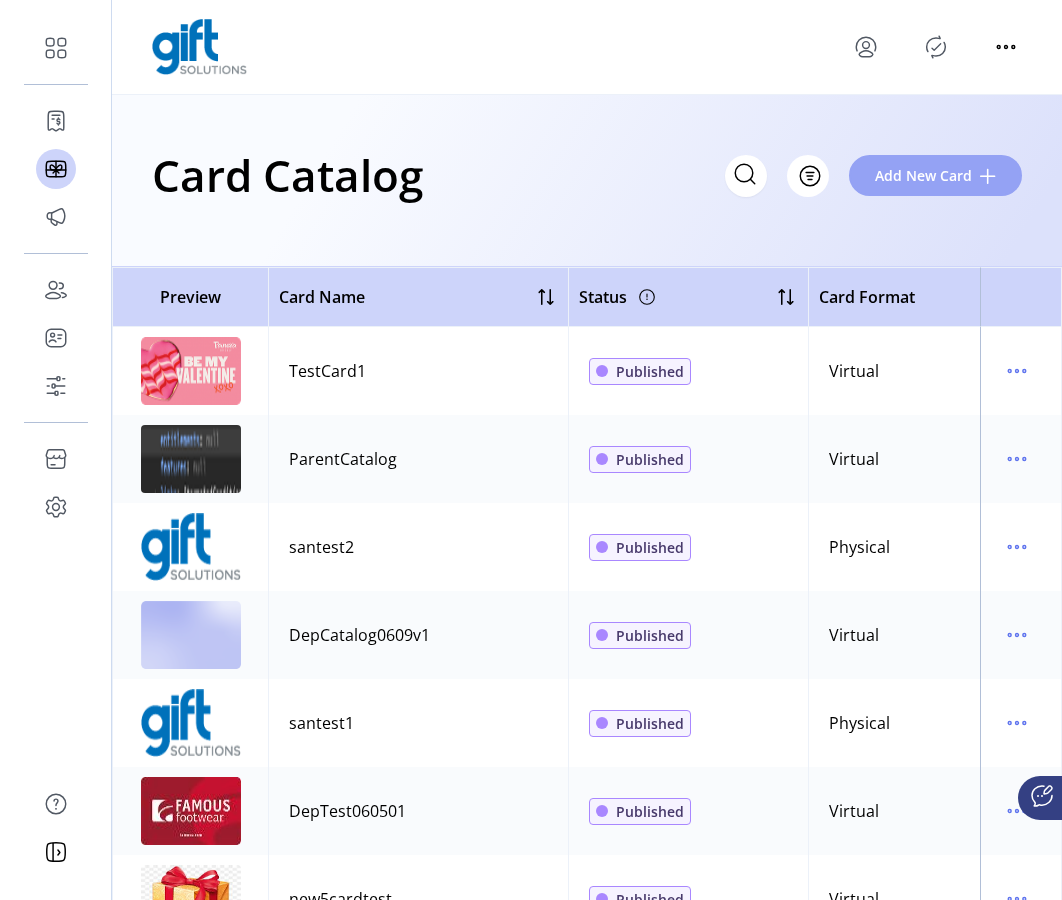click on "Add New Card" 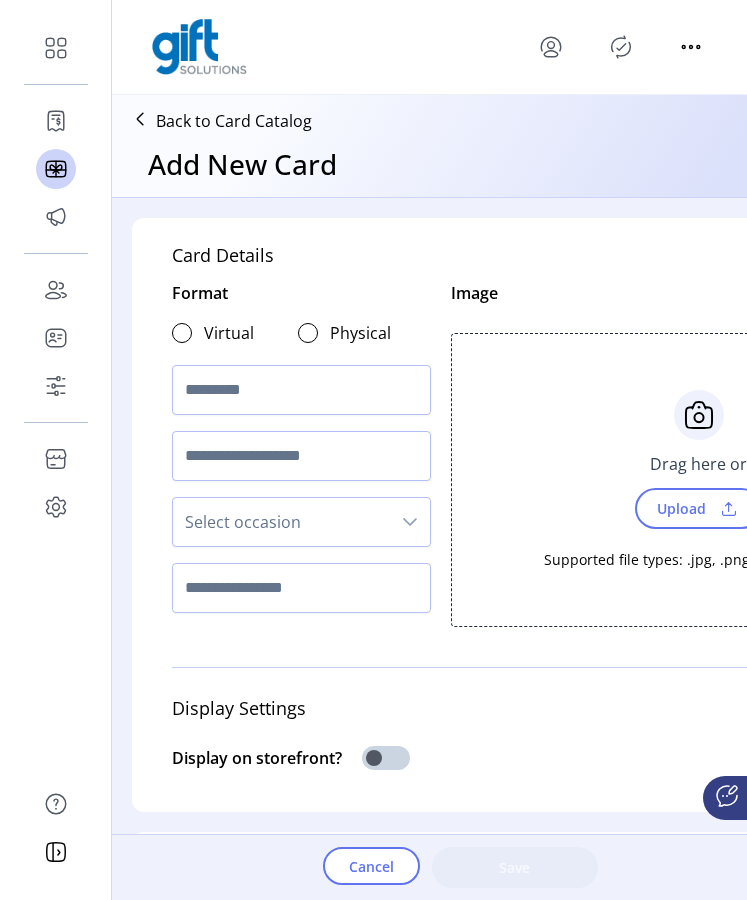 click on "Upload" 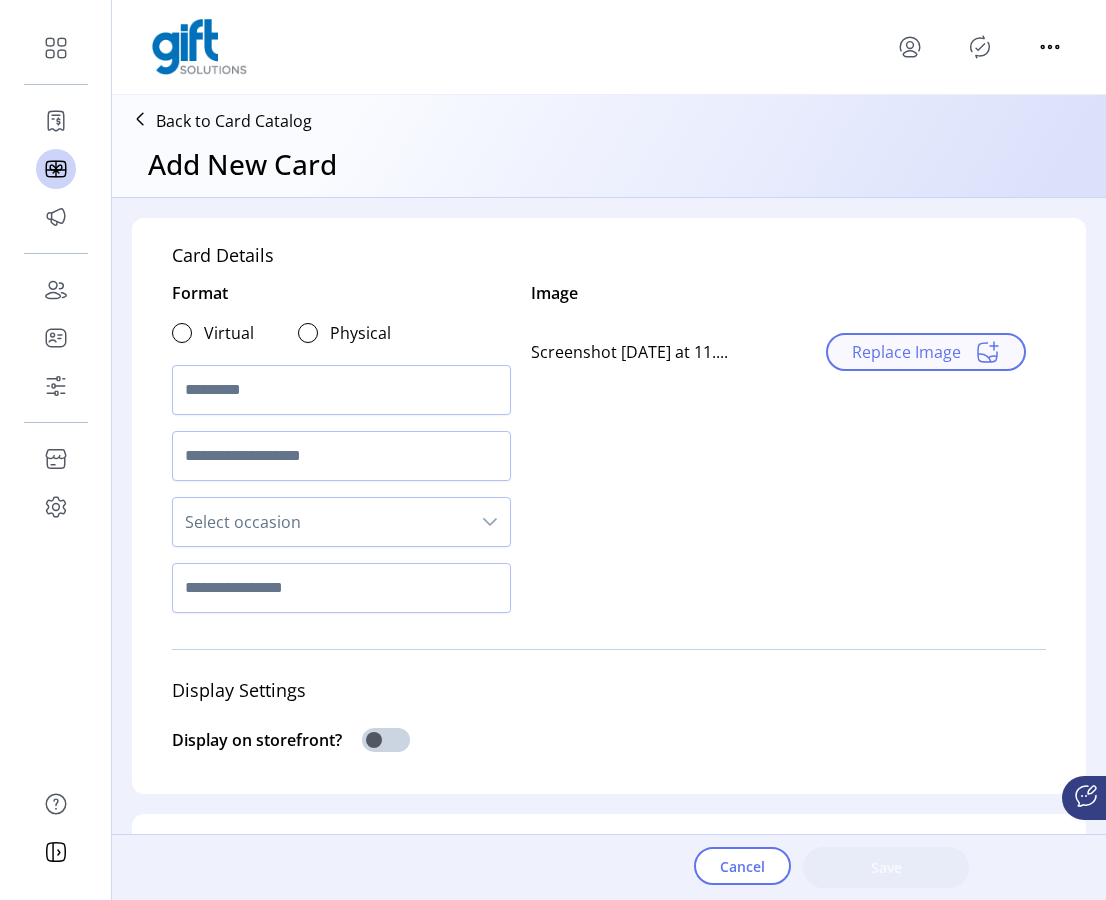 click on "Replace Image" 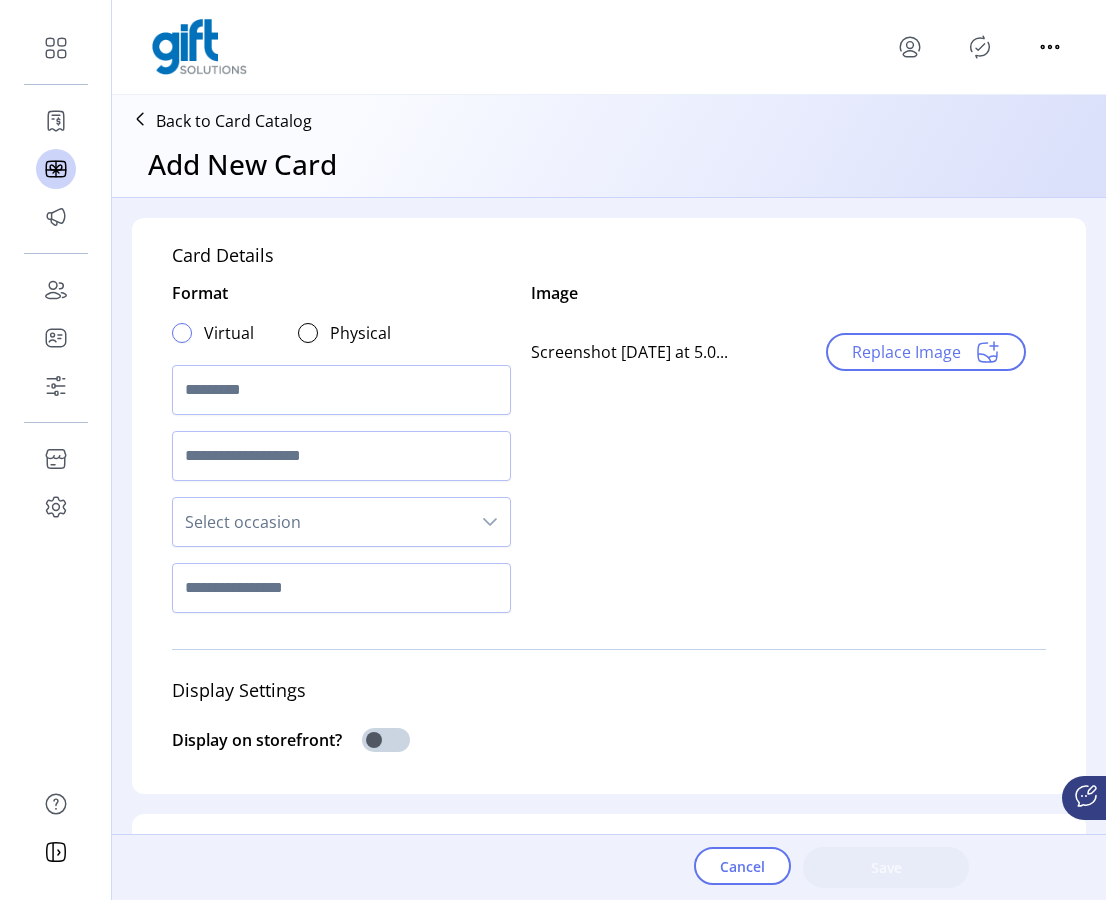 click 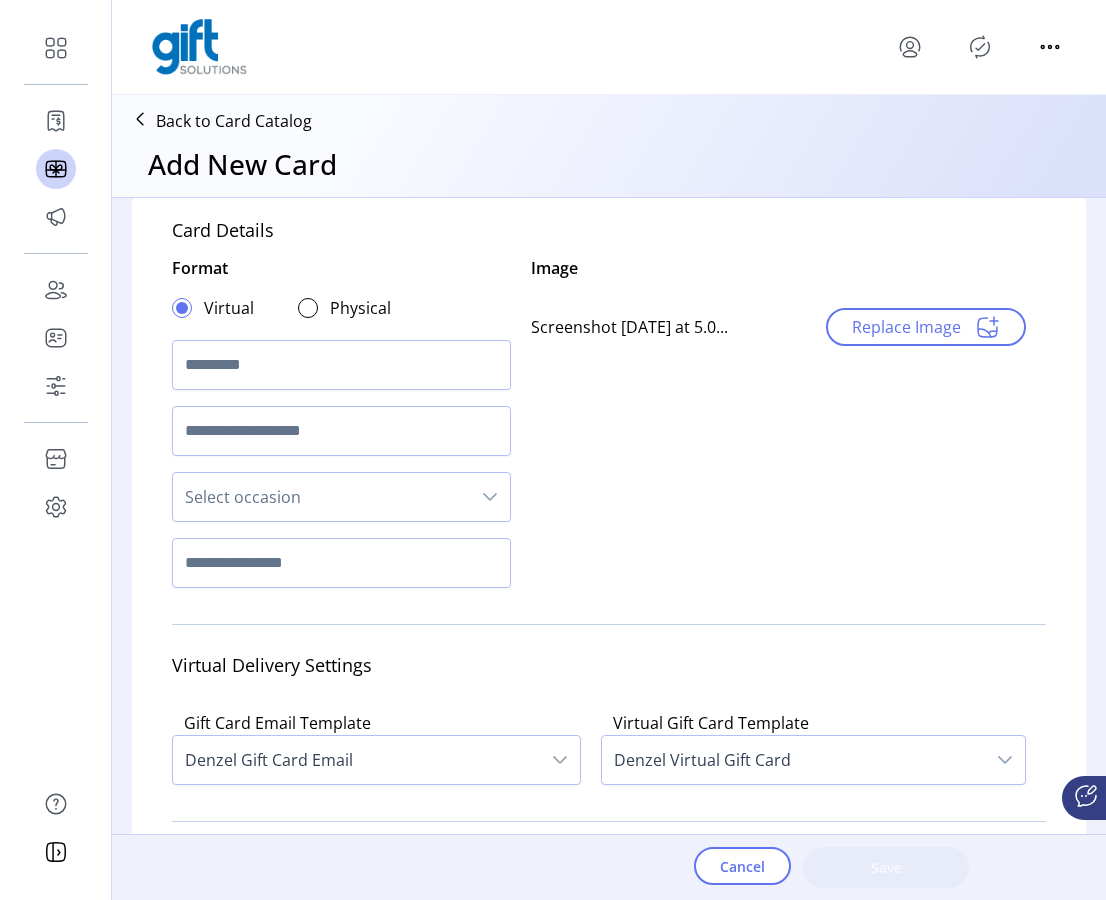scroll, scrollTop: 0, scrollLeft: 0, axis: both 